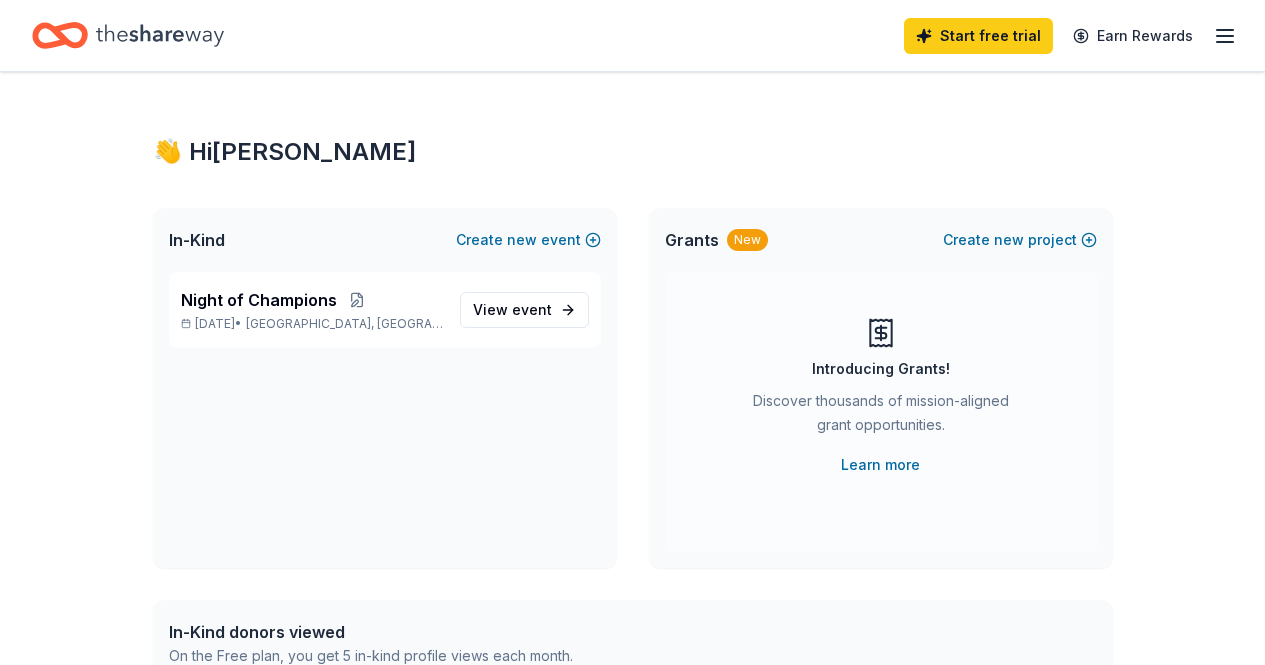 scroll, scrollTop: 0, scrollLeft: 0, axis: both 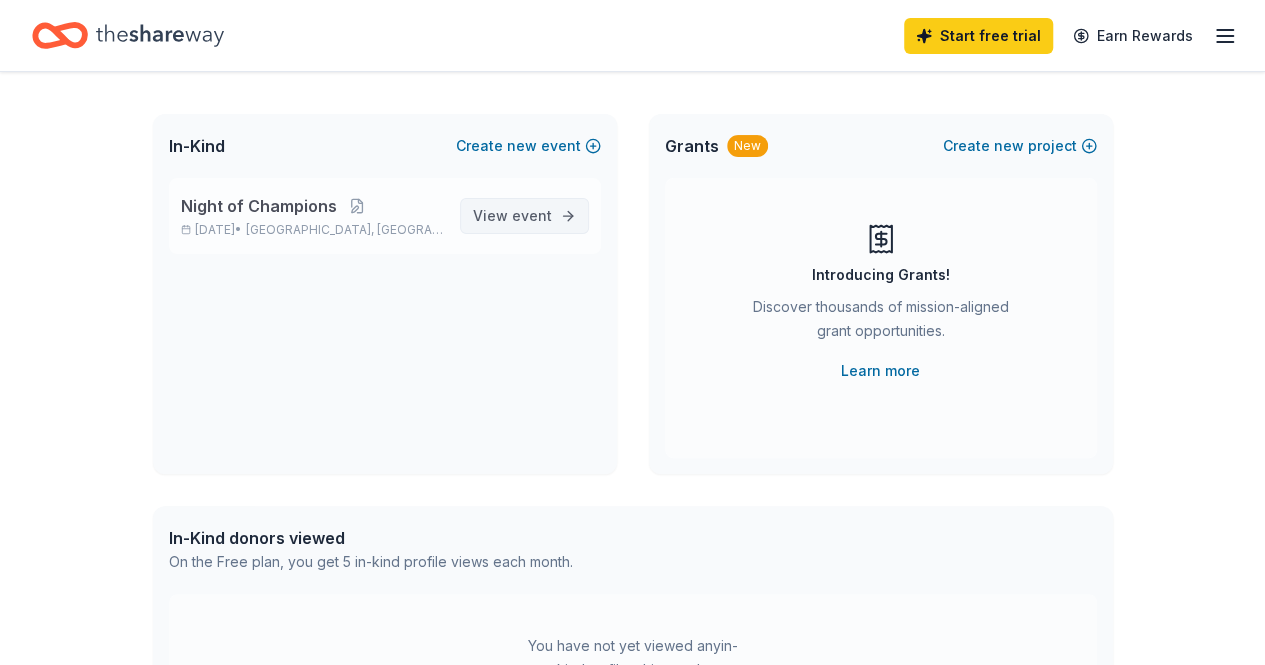 click on "View   event" at bounding box center (512, 216) 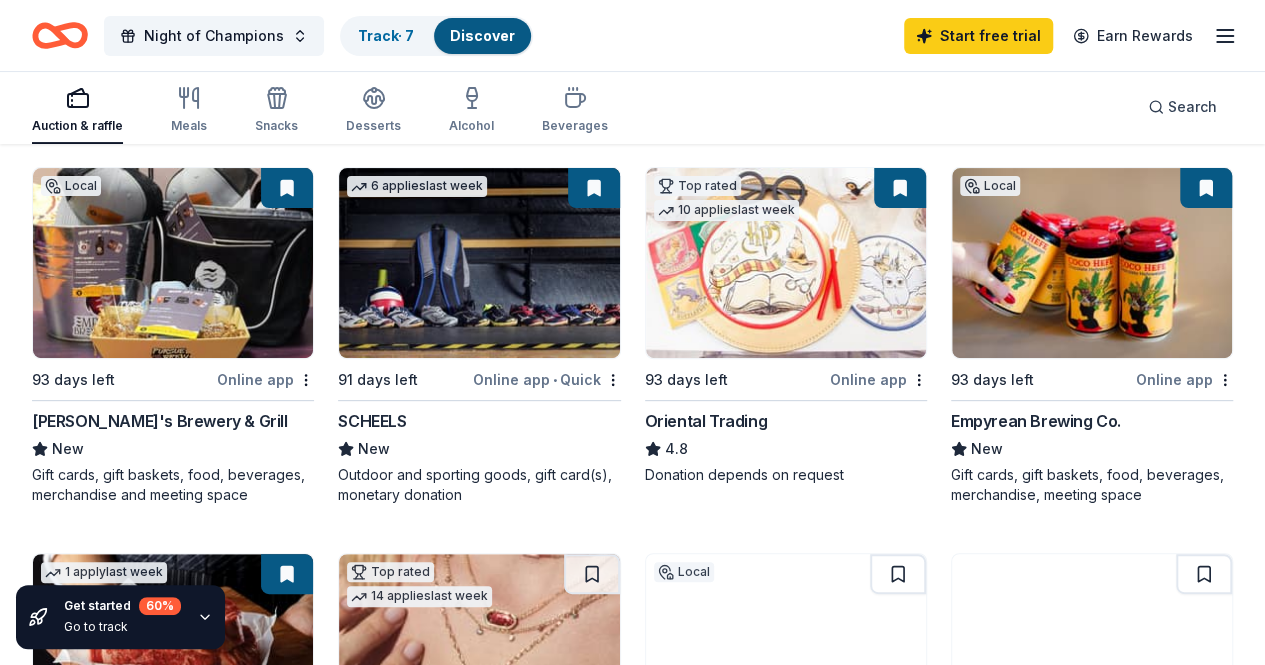 scroll, scrollTop: 218, scrollLeft: 0, axis: vertical 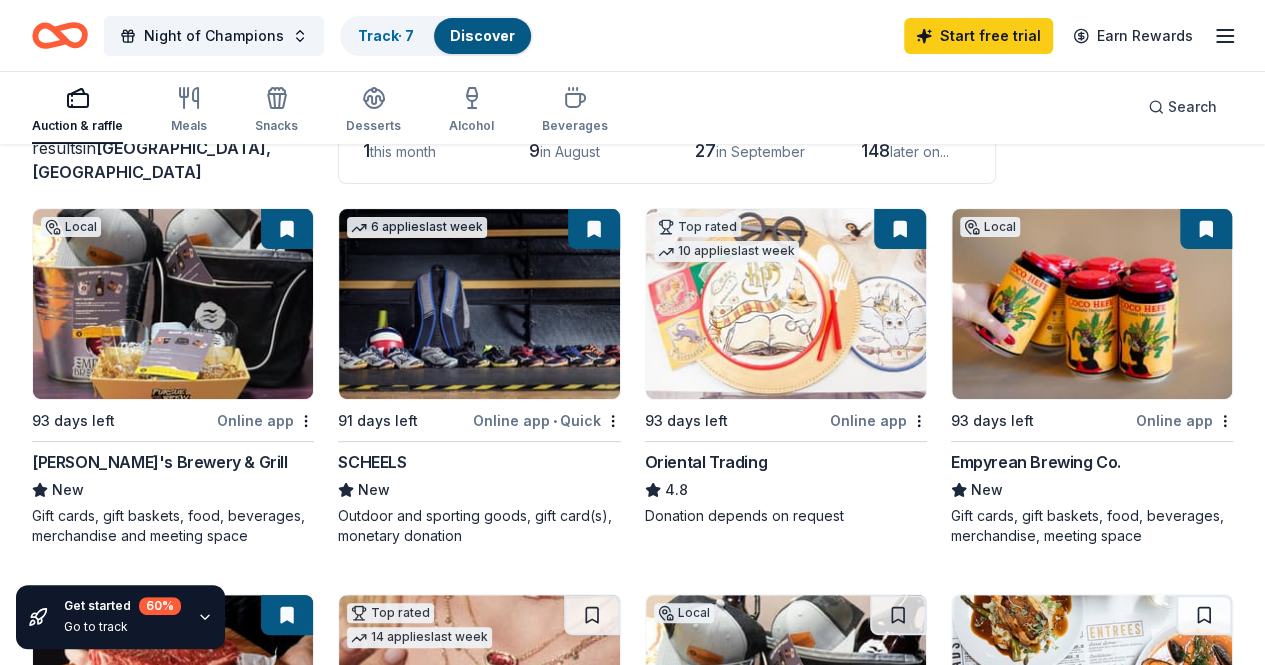 click at bounding box center (173, 304) 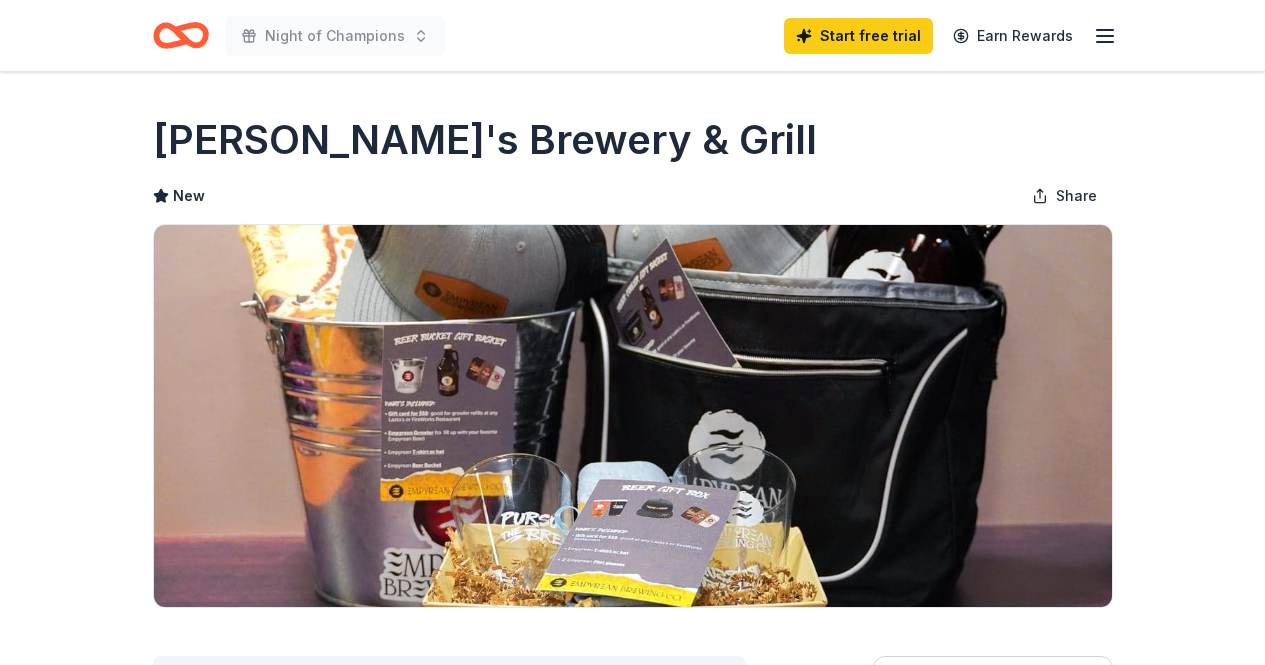 scroll, scrollTop: 0, scrollLeft: 0, axis: both 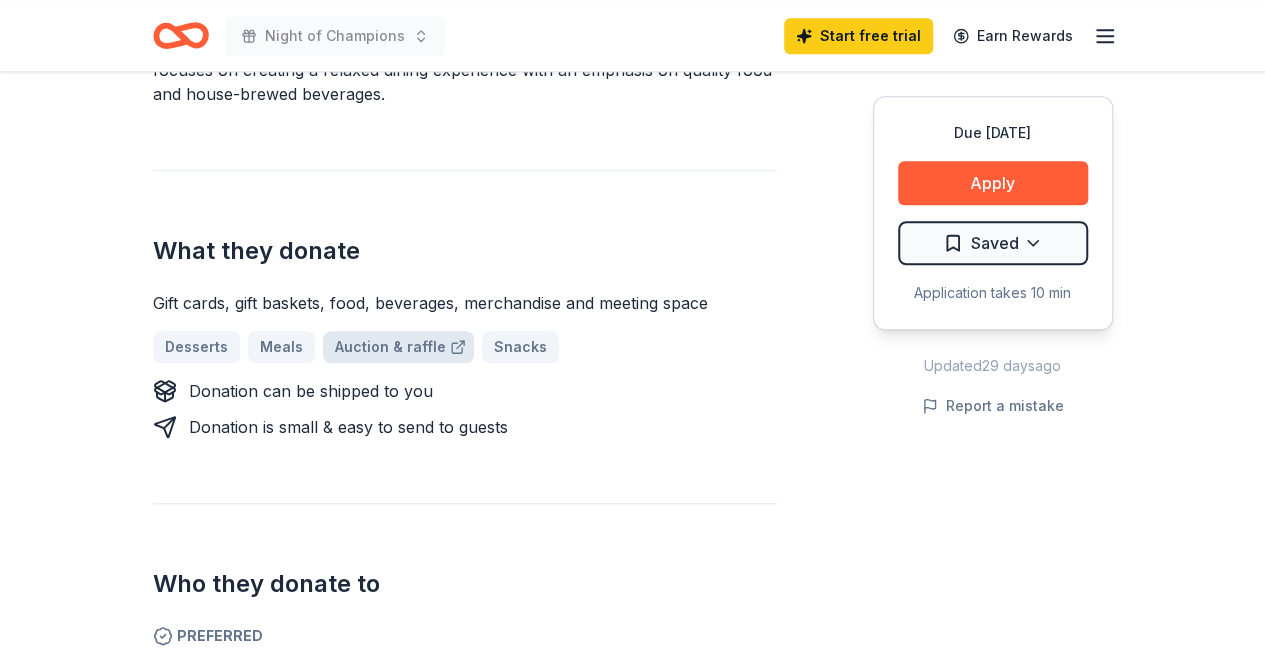 click on "Auction & raffle" at bounding box center (398, 347) 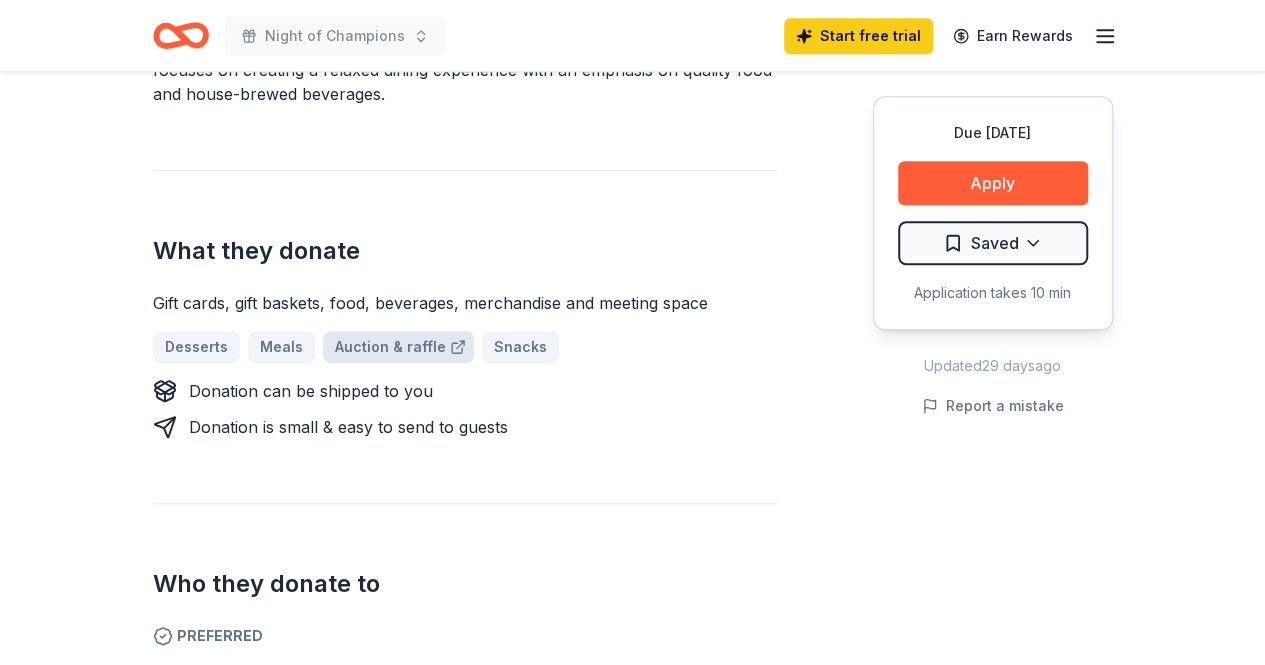 click on "Auction & raffle" at bounding box center (398, 347) 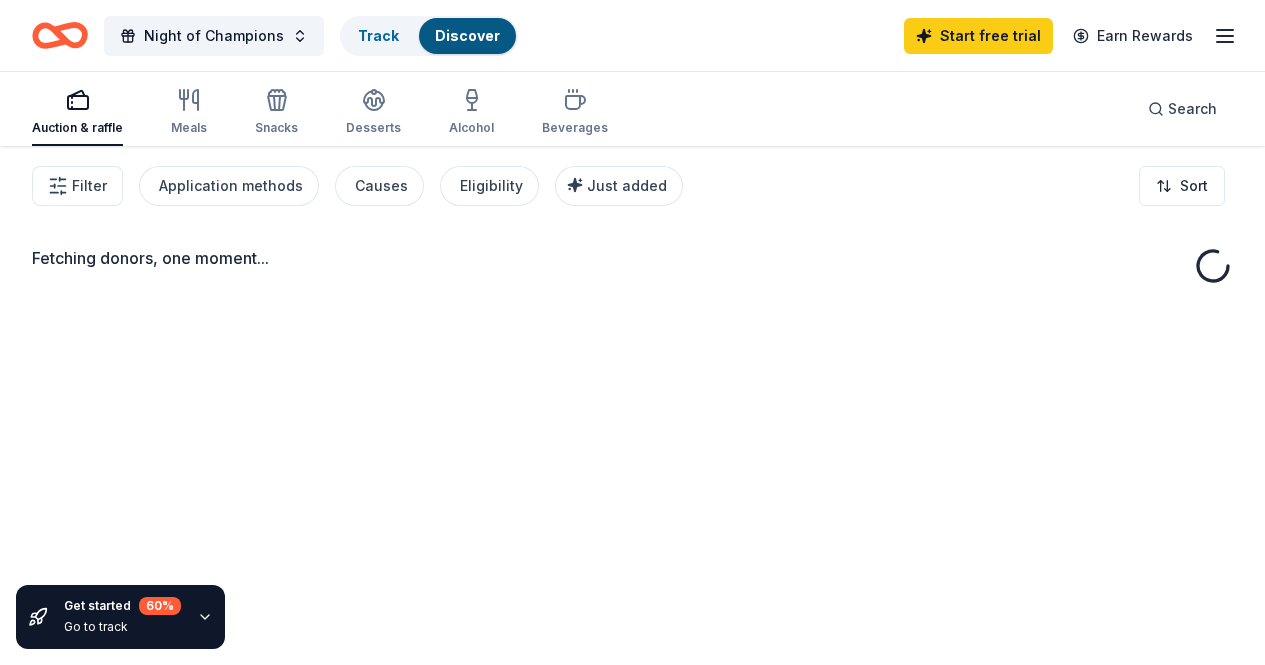 scroll, scrollTop: 0, scrollLeft: 0, axis: both 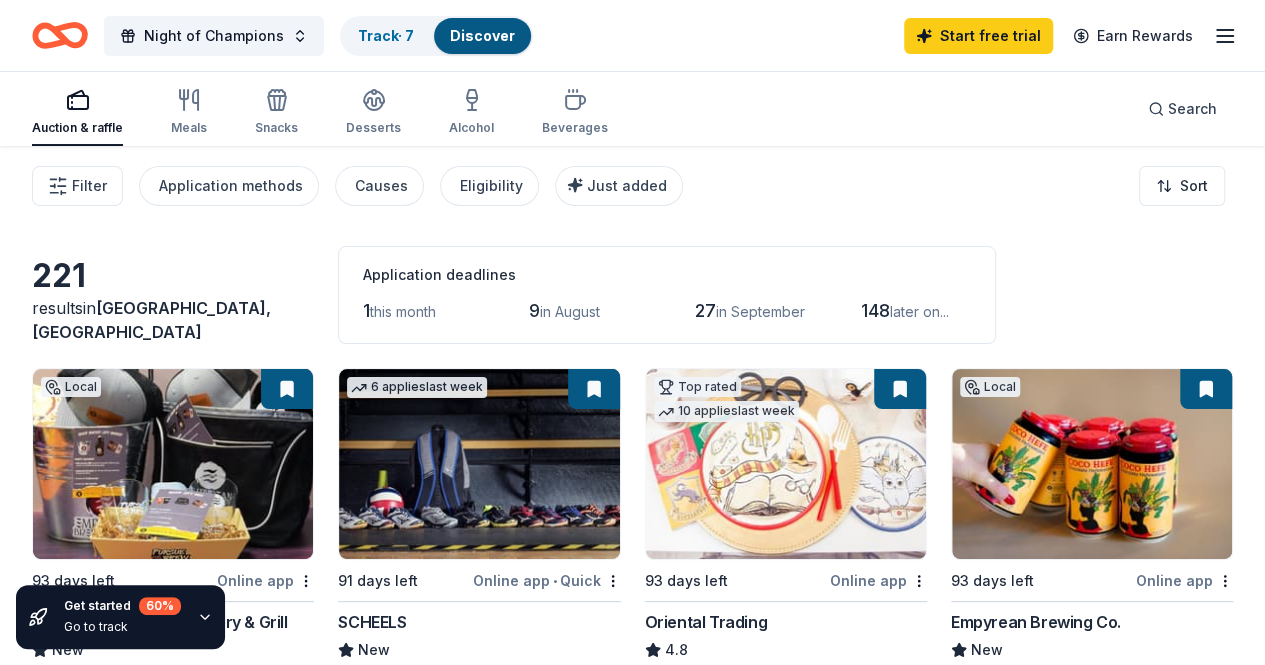 click at bounding box center (173, 464) 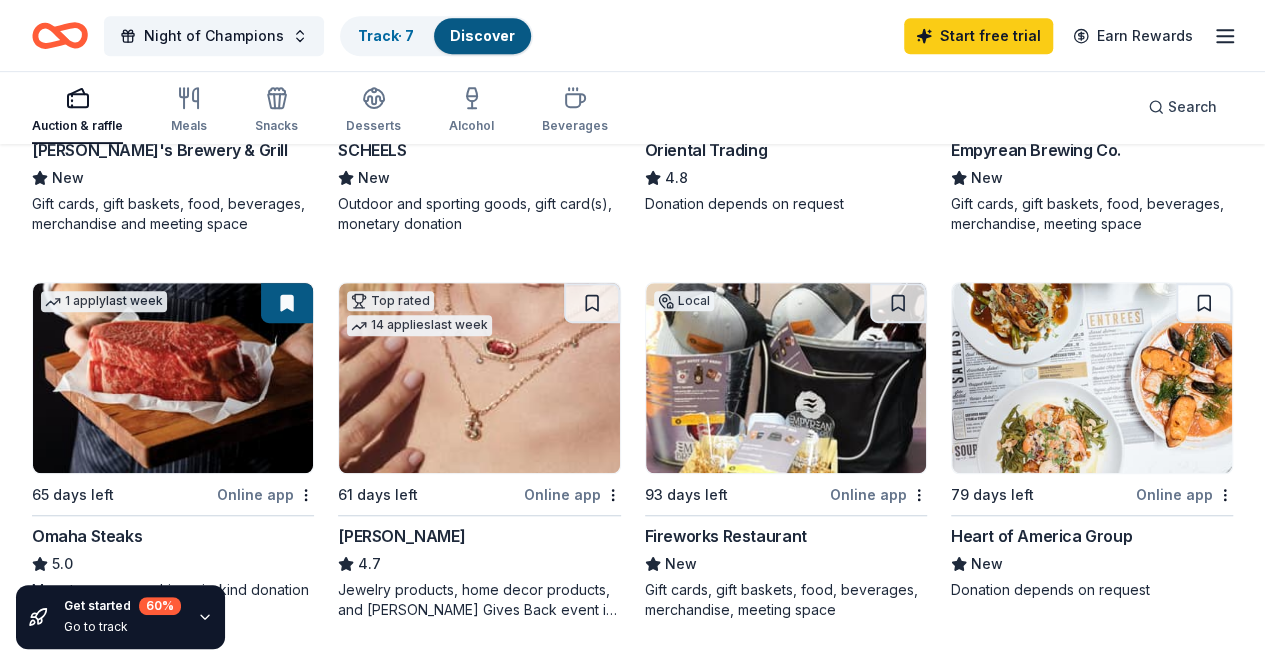 scroll, scrollTop: 614, scrollLeft: 0, axis: vertical 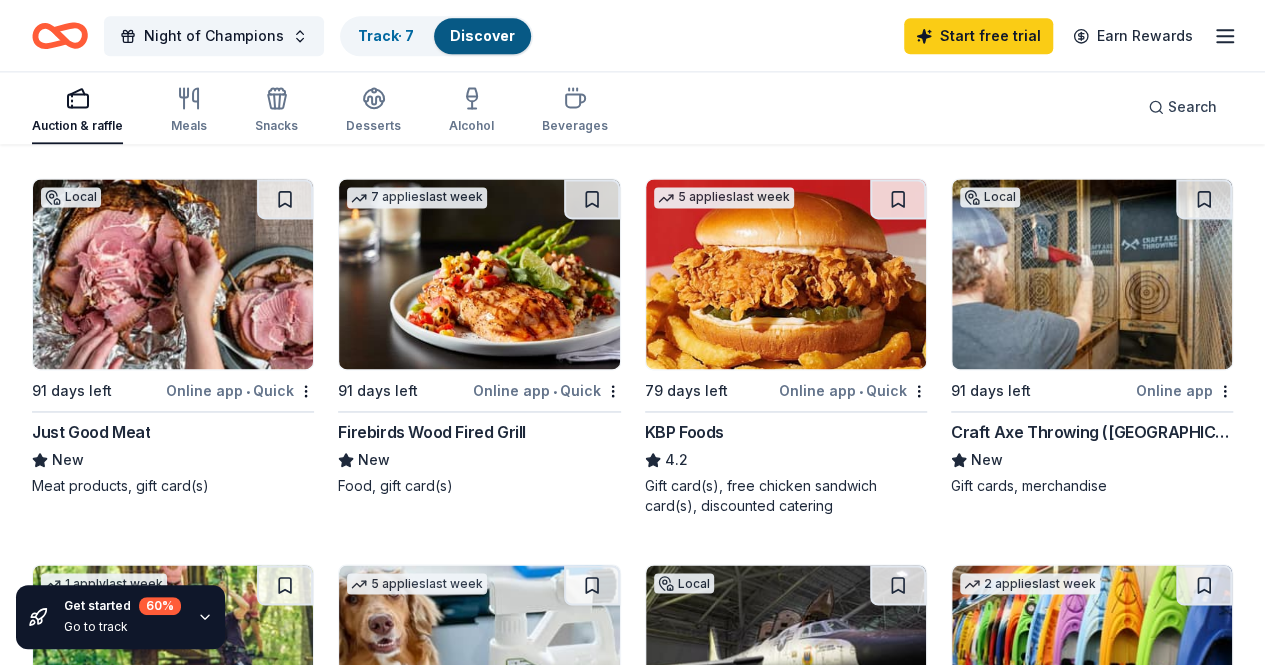 drag, startPoint x: 1247, startPoint y: 397, endPoint x: 1245, endPoint y: 421, distance: 24.083189 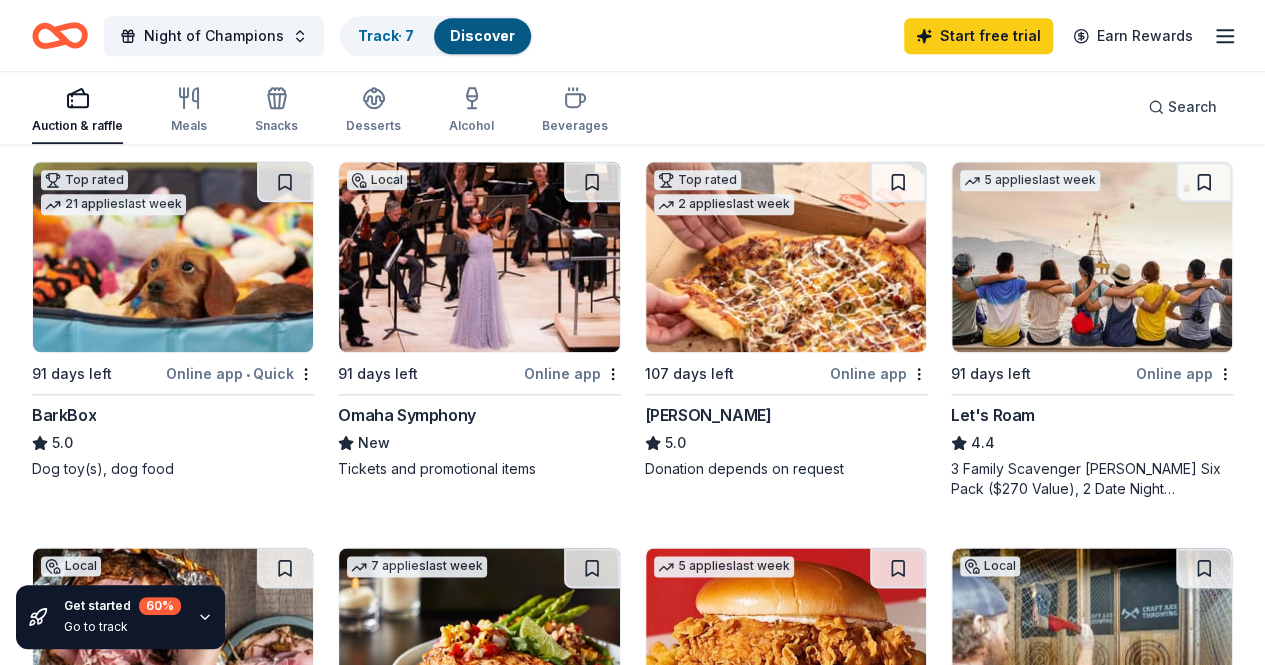 scroll, scrollTop: 936, scrollLeft: 0, axis: vertical 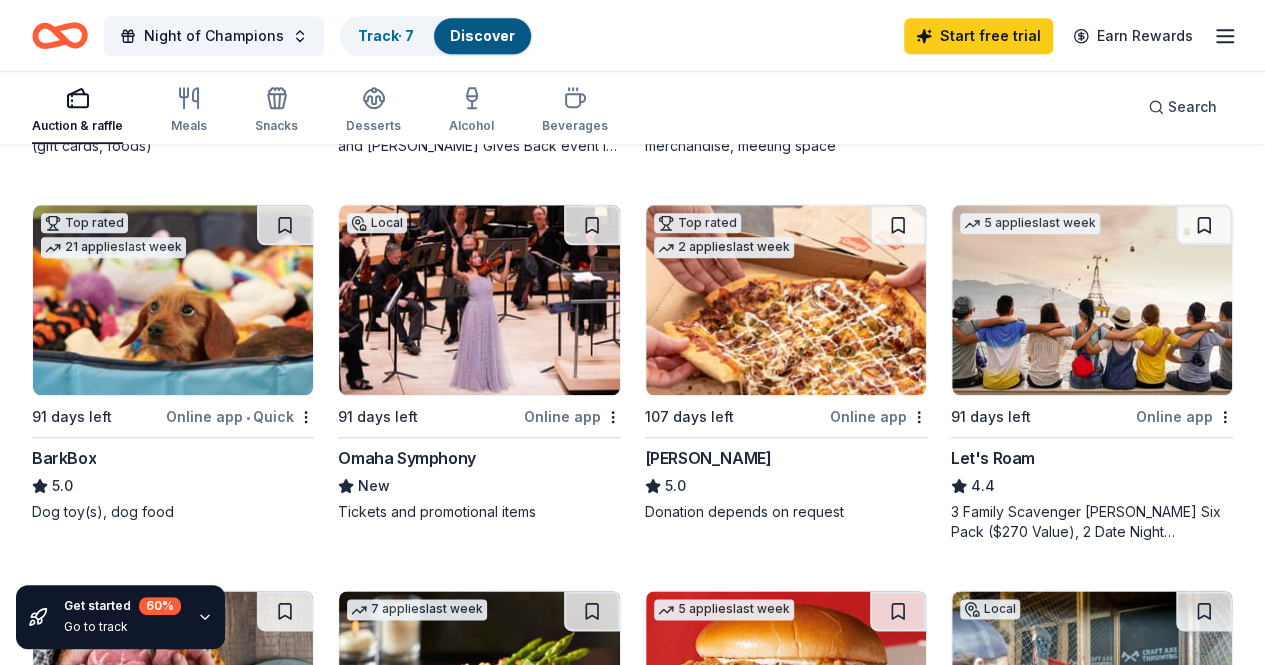 click at bounding box center (1092, 300) 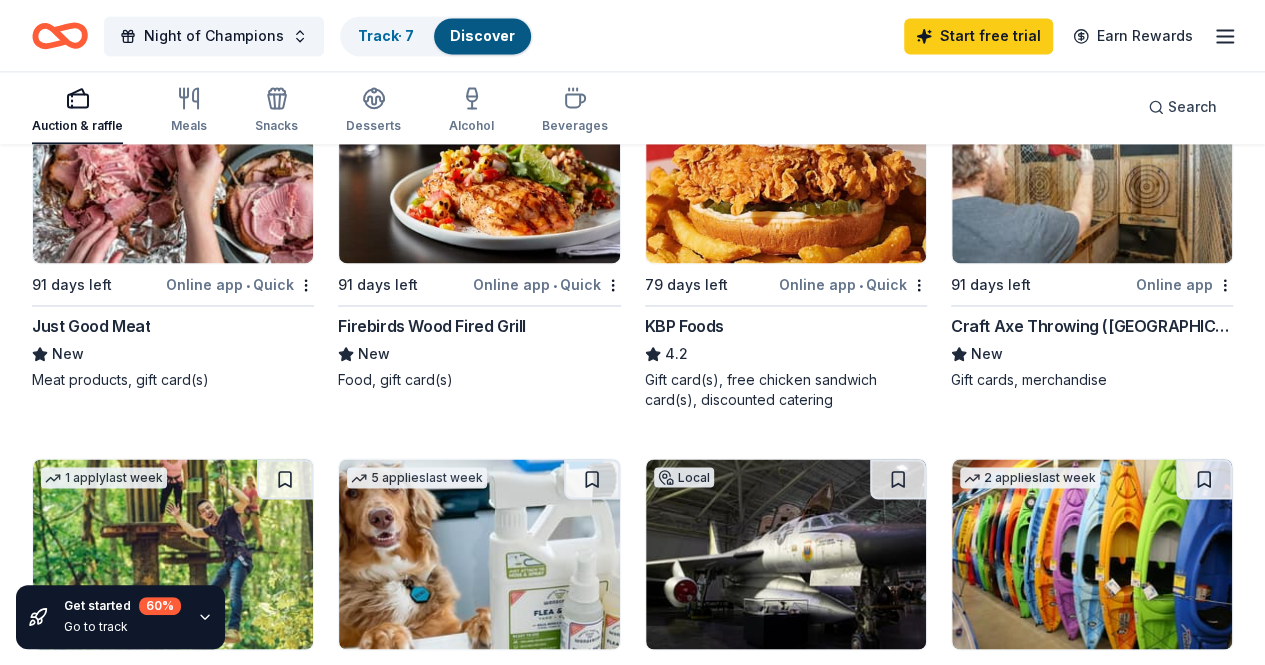 scroll, scrollTop: 1456, scrollLeft: 0, axis: vertical 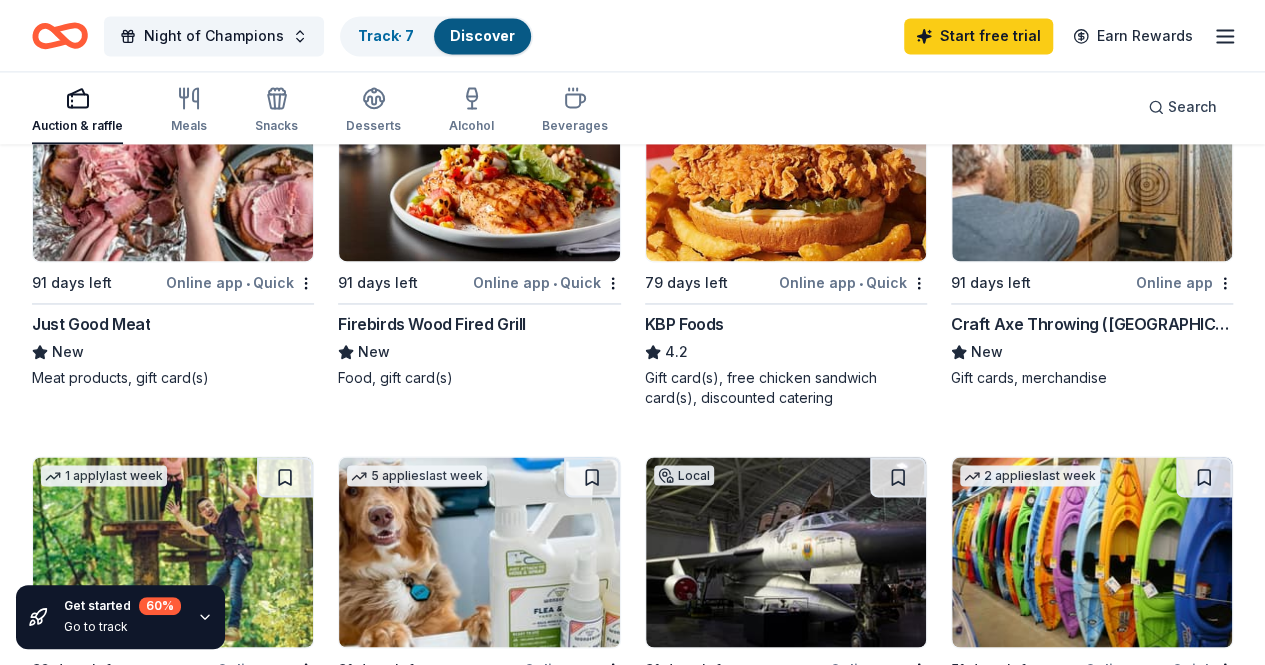 click at bounding box center (1092, 166) 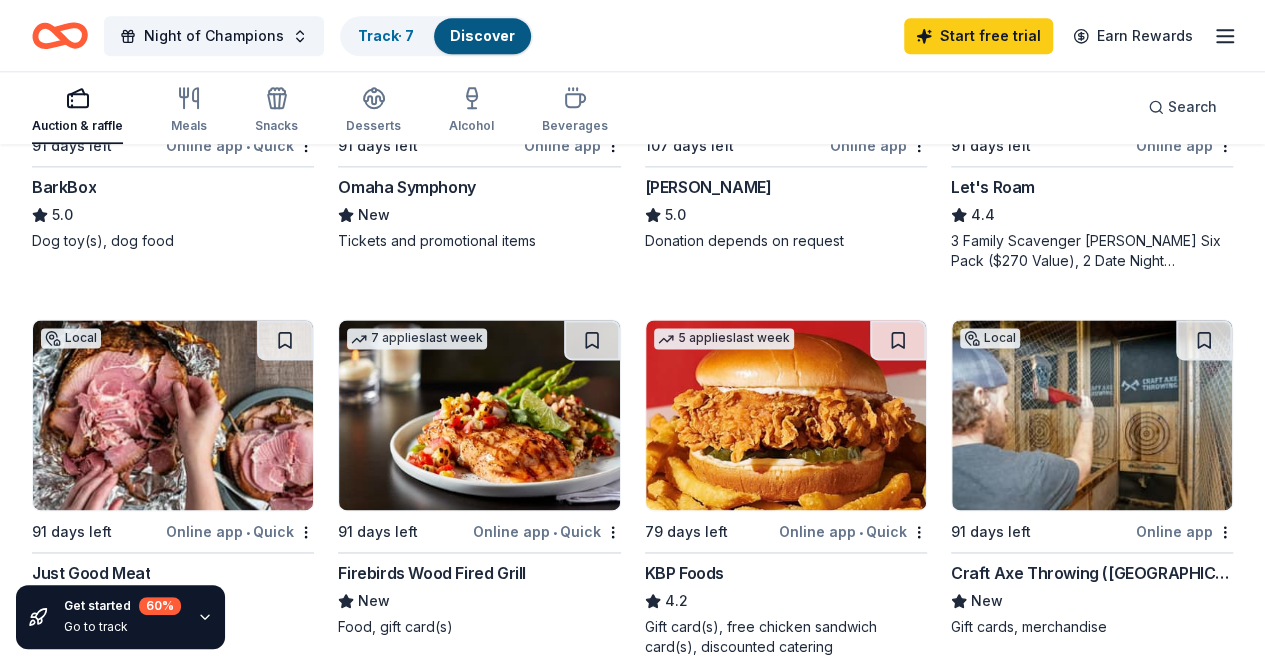 scroll, scrollTop: 1176, scrollLeft: 0, axis: vertical 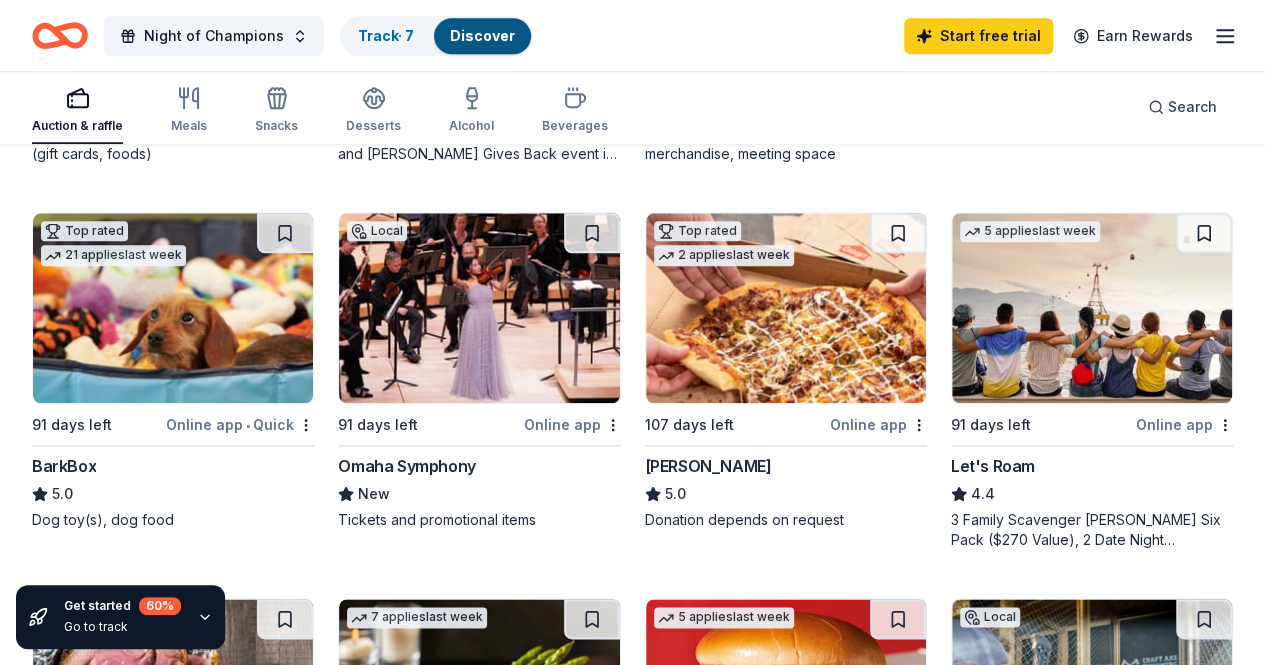 click at bounding box center [173, 694] 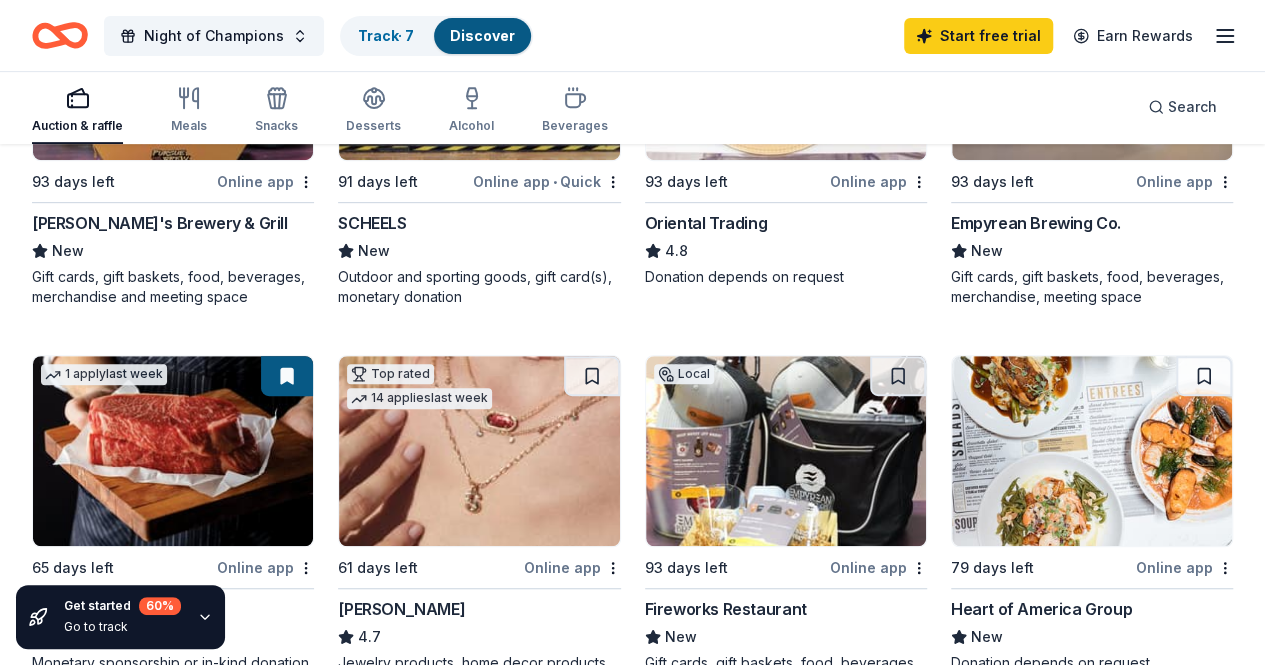 scroll, scrollTop: 422, scrollLeft: 0, axis: vertical 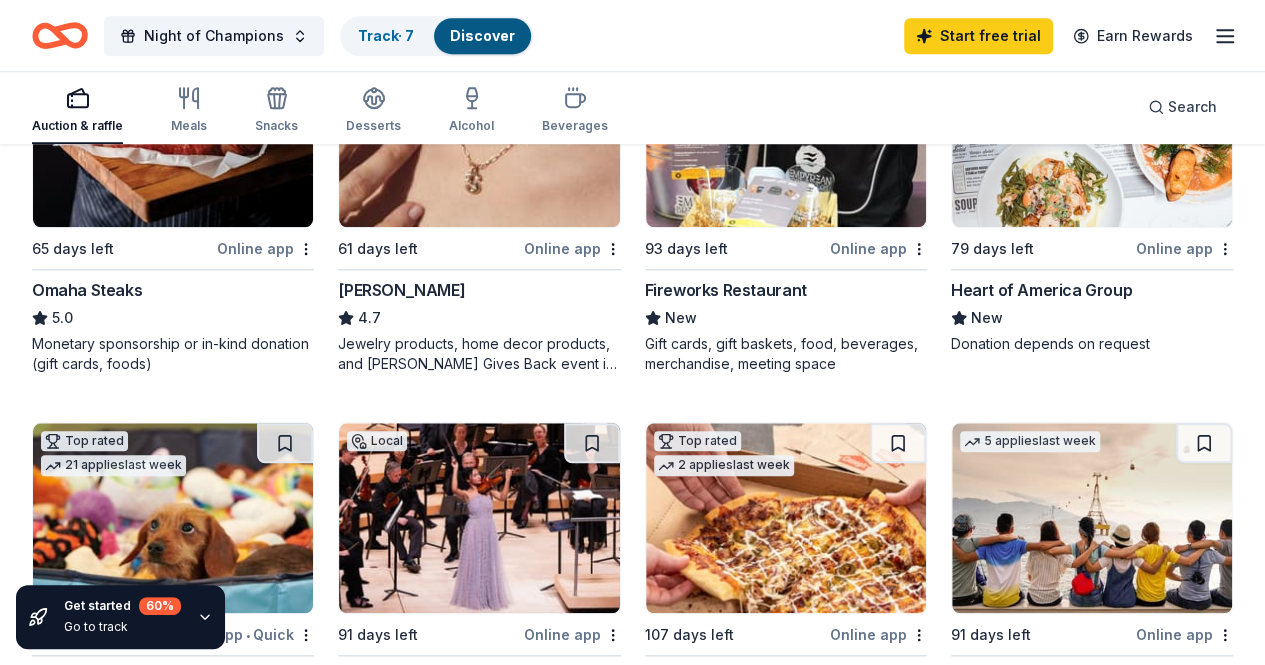 click at bounding box center [1092, 132] 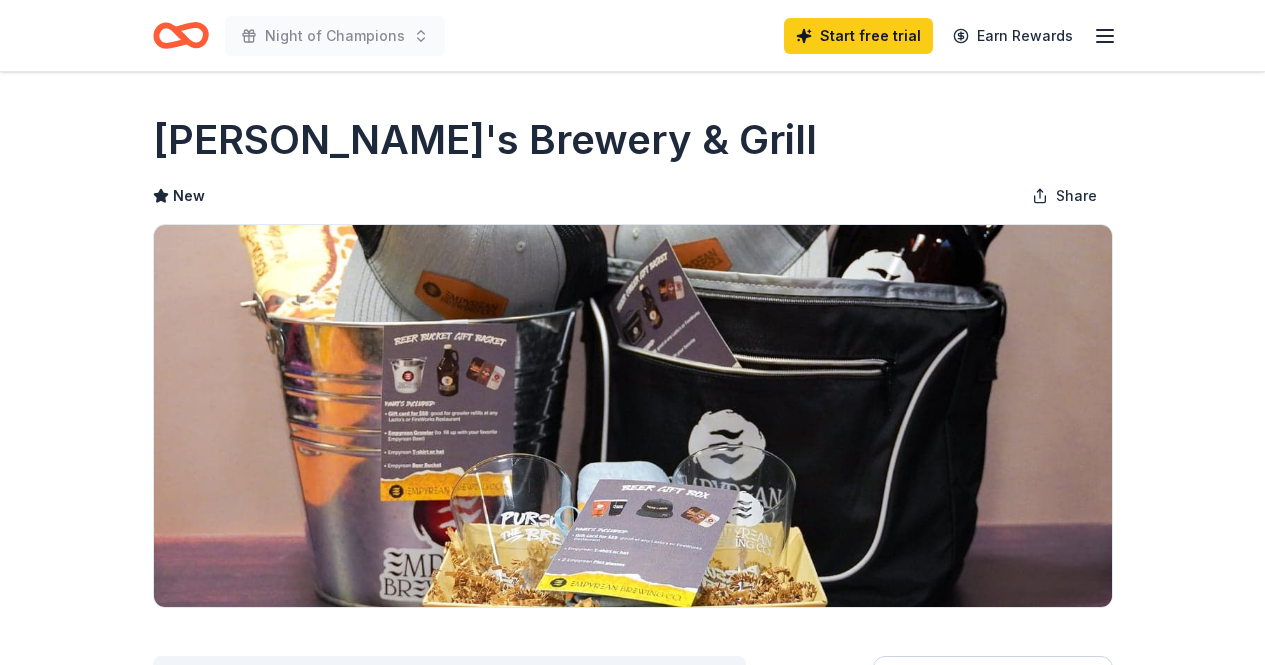 scroll, scrollTop: 0, scrollLeft: 0, axis: both 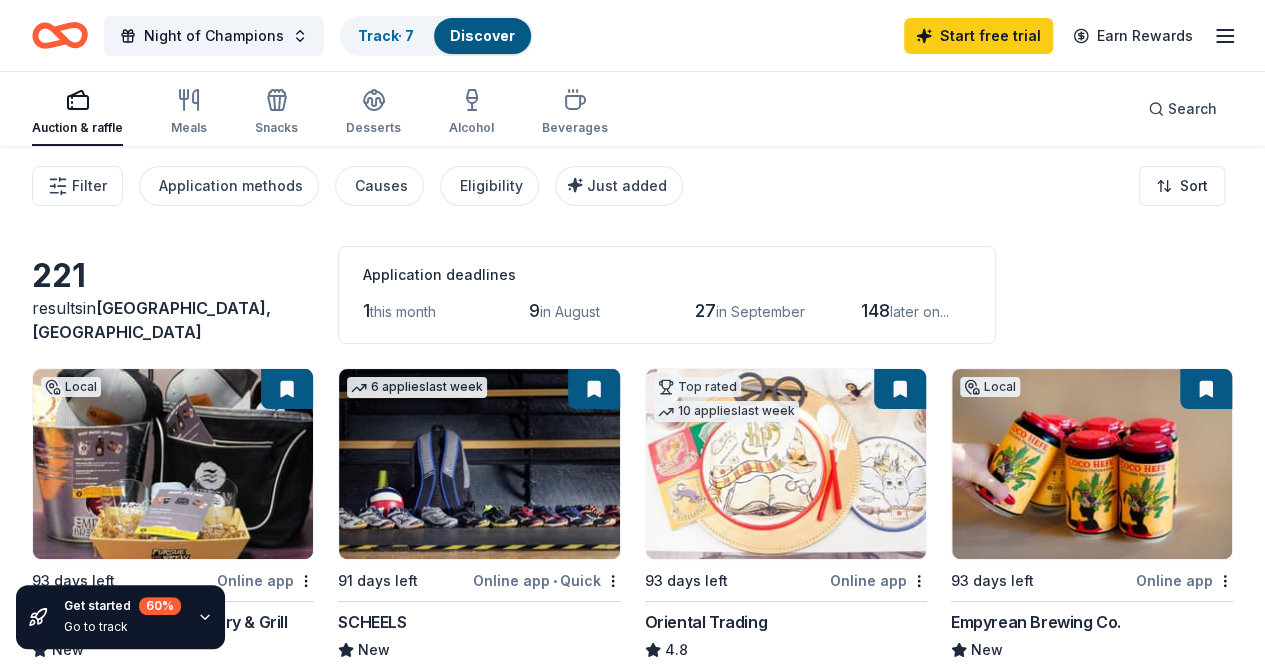 click at bounding box center [173, 464] 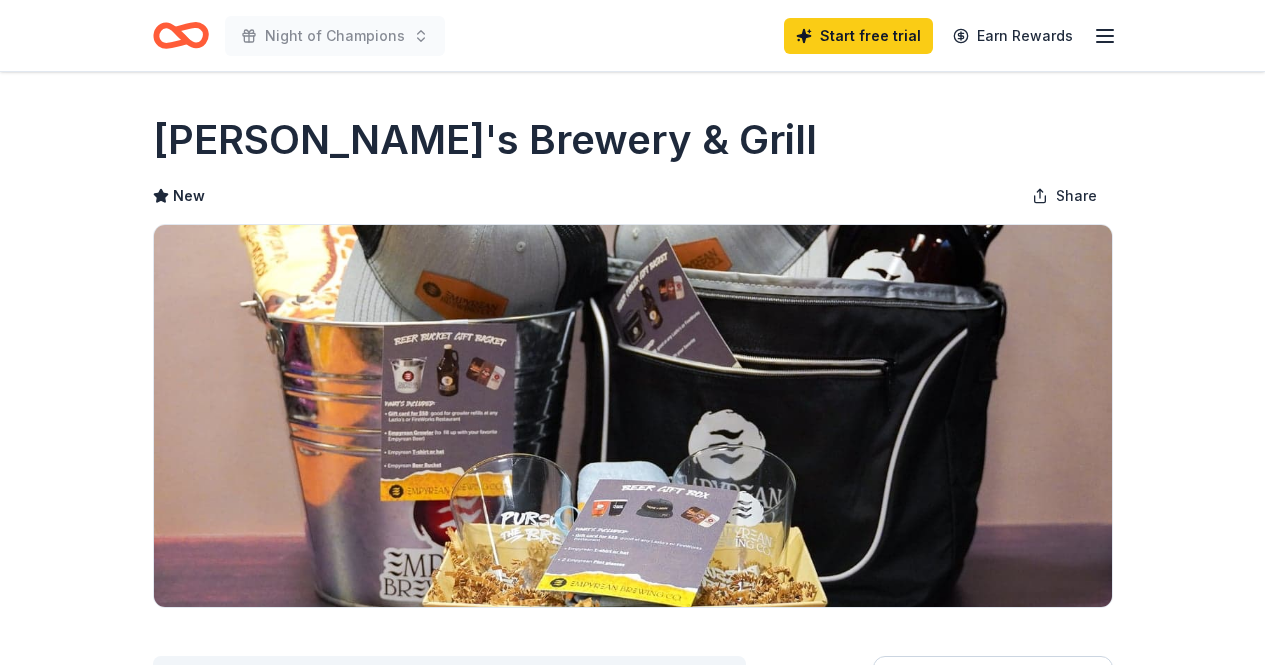scroll, scrollTop: 0, scrollLeft: 0, axis: both 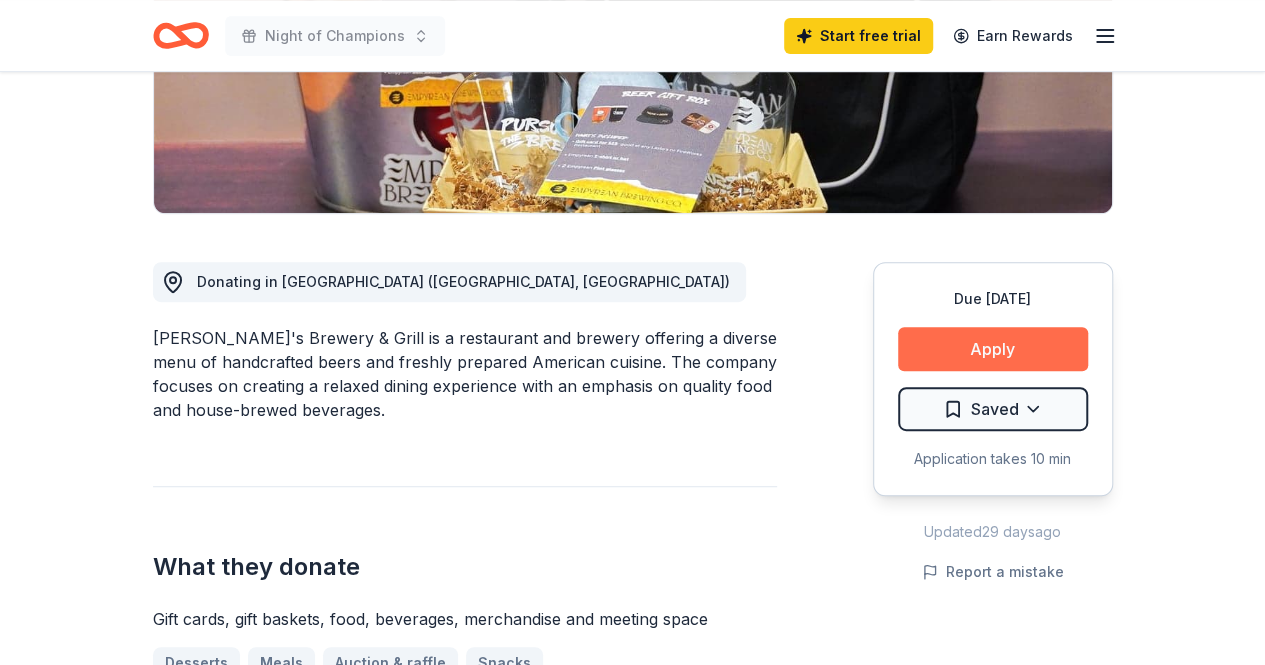 click on "Apply" at bounding box center (993, 349) 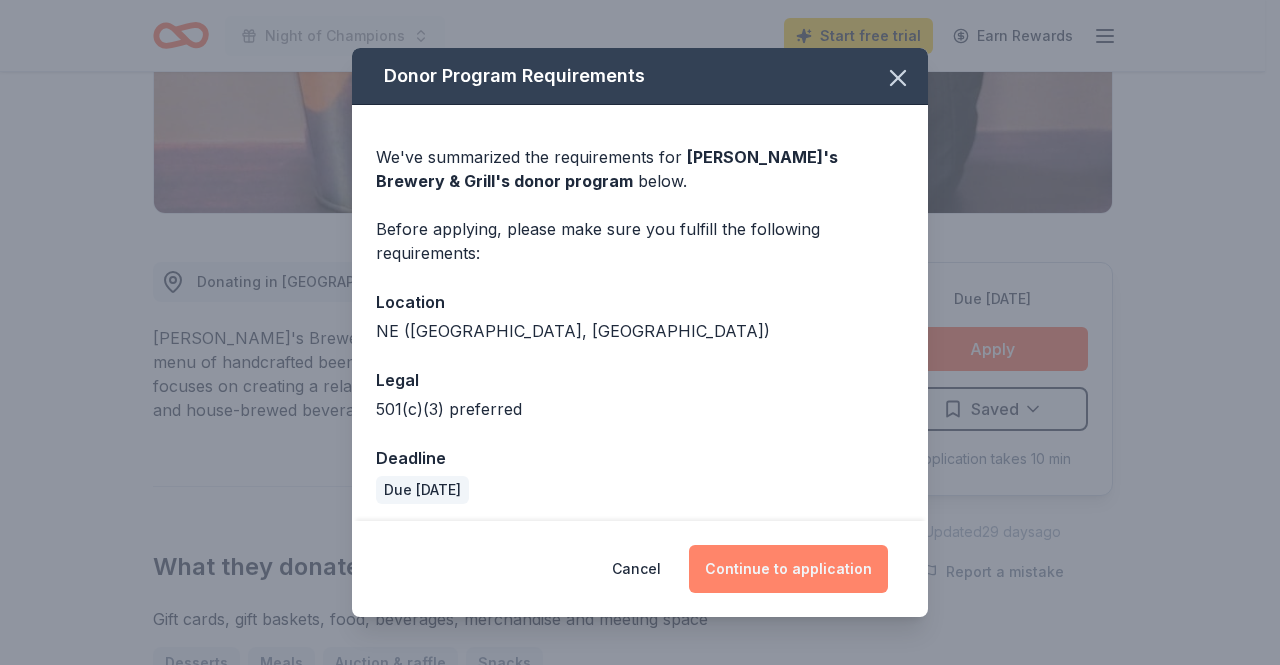 click on "Continue to application" at bounding box center (788, 569) 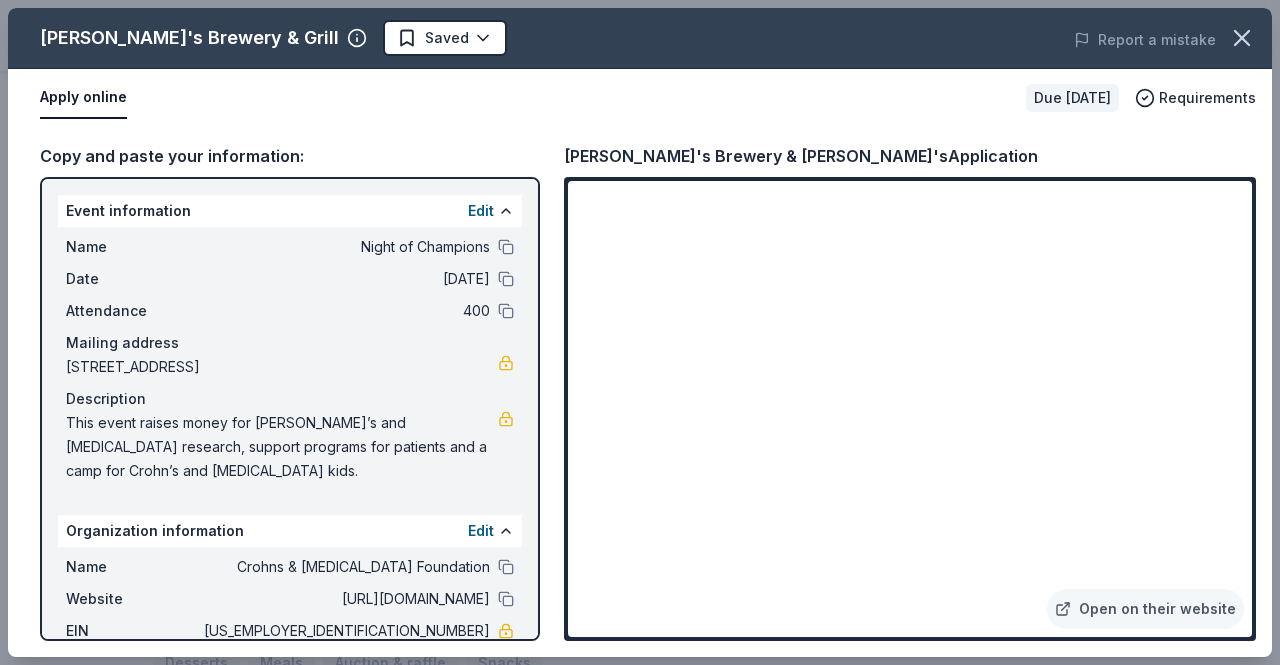 scroll, scrollTop: 108, scrollLeft: 0, axis: vertical 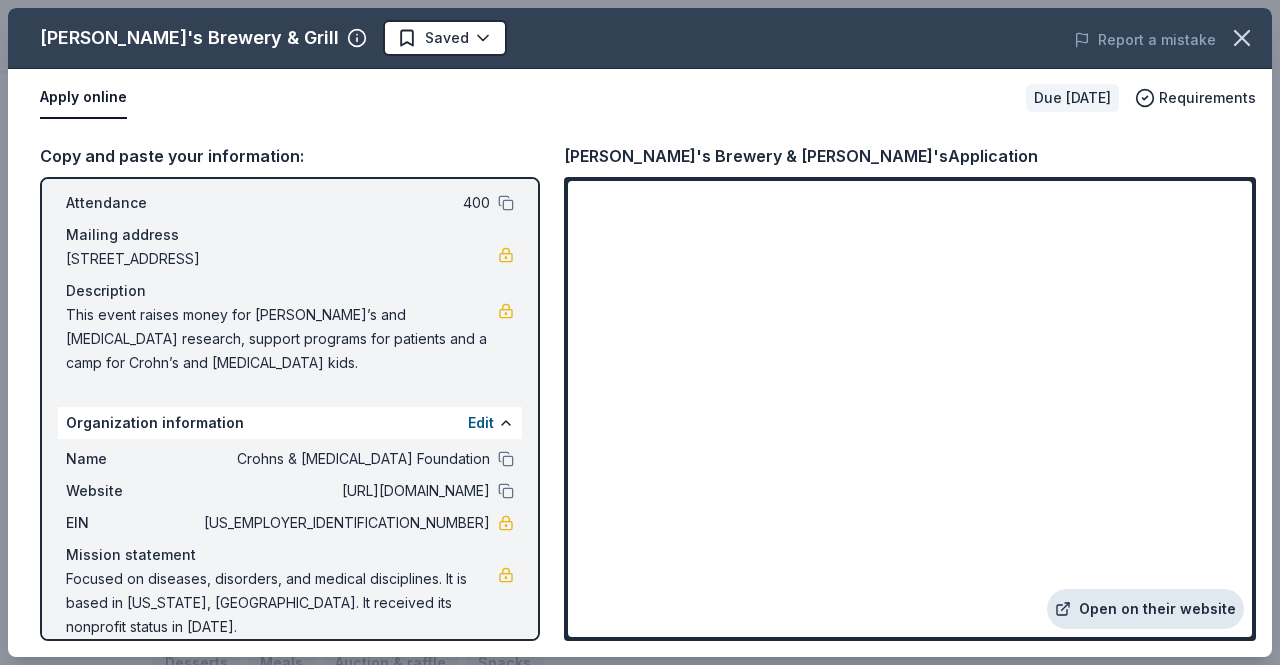 click on "Open on their website" at bounding box center (1145, 609) 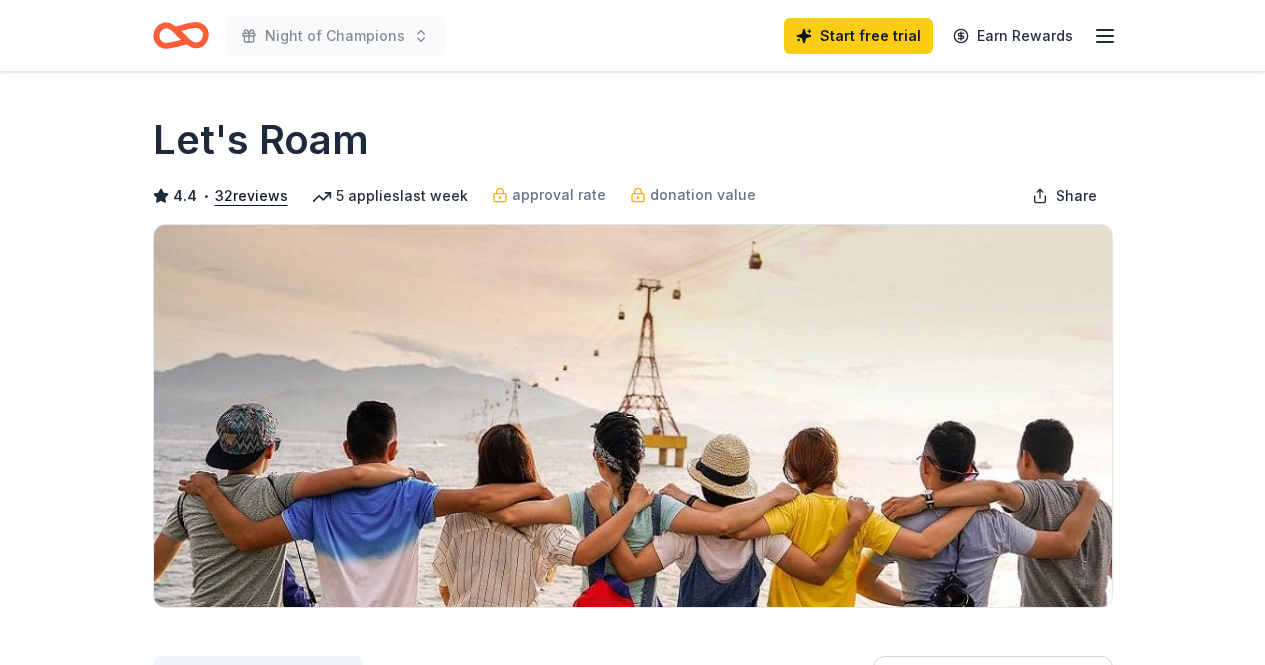 scroll, scrollTop: 0, scrollLeft: 0, axis: both 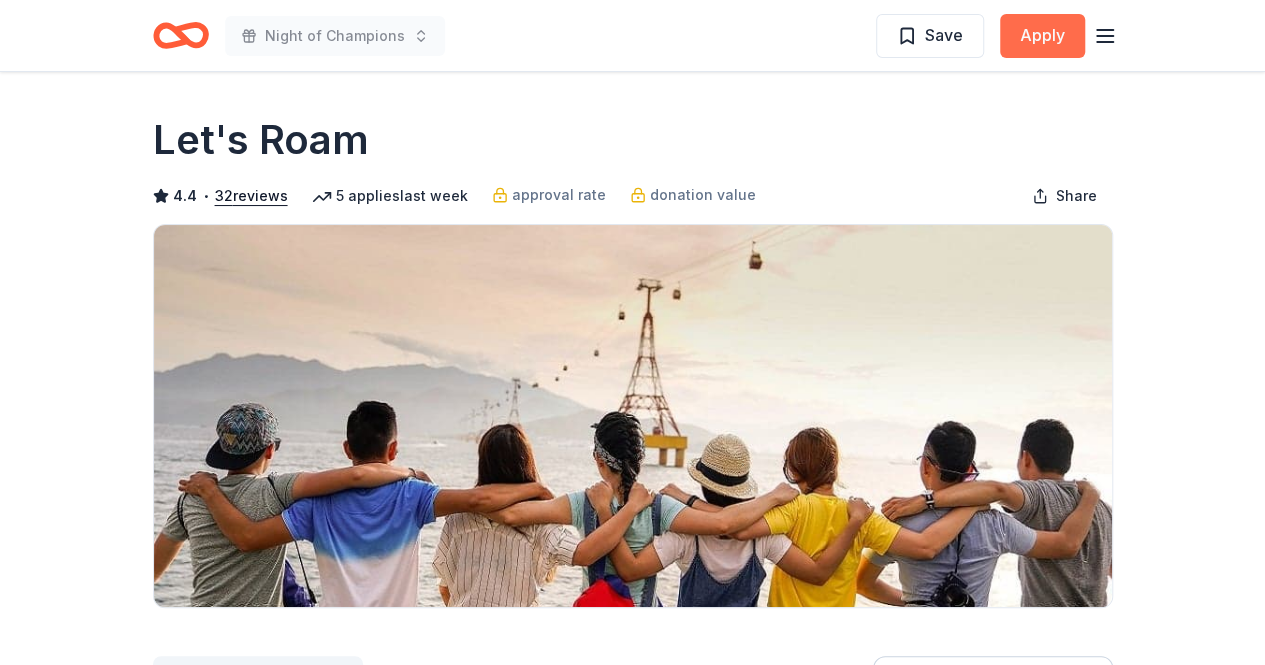 click on "Apply" at bounding box center (1042, 36) 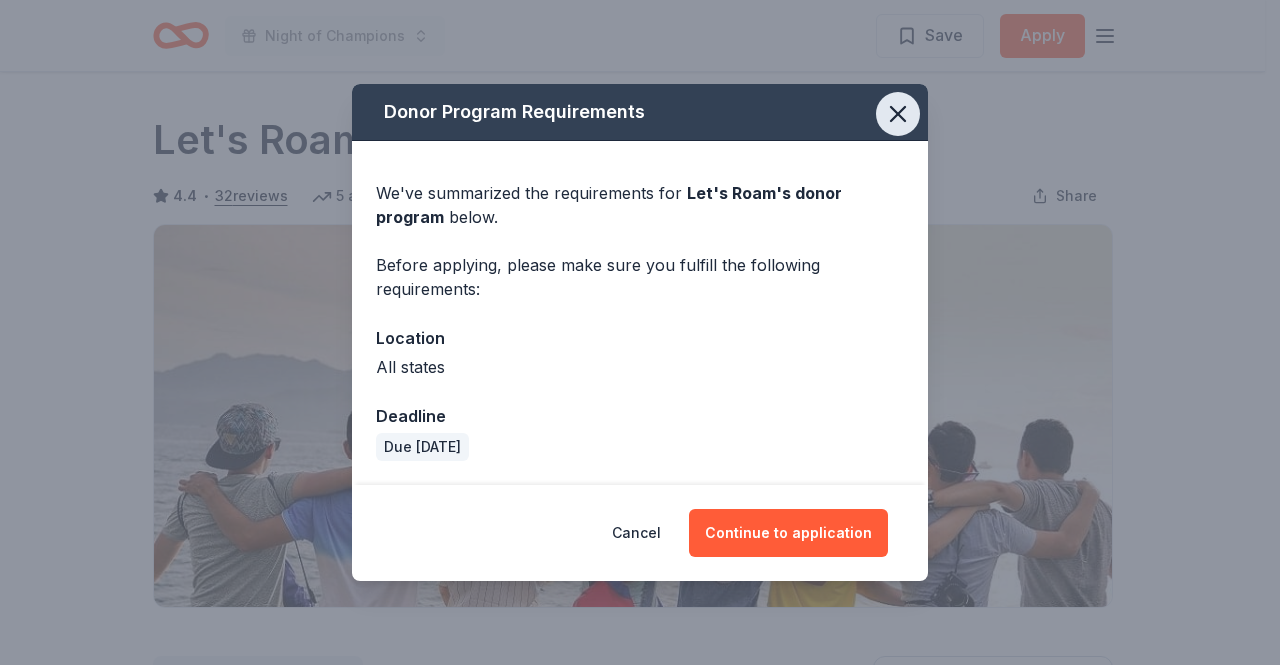 click 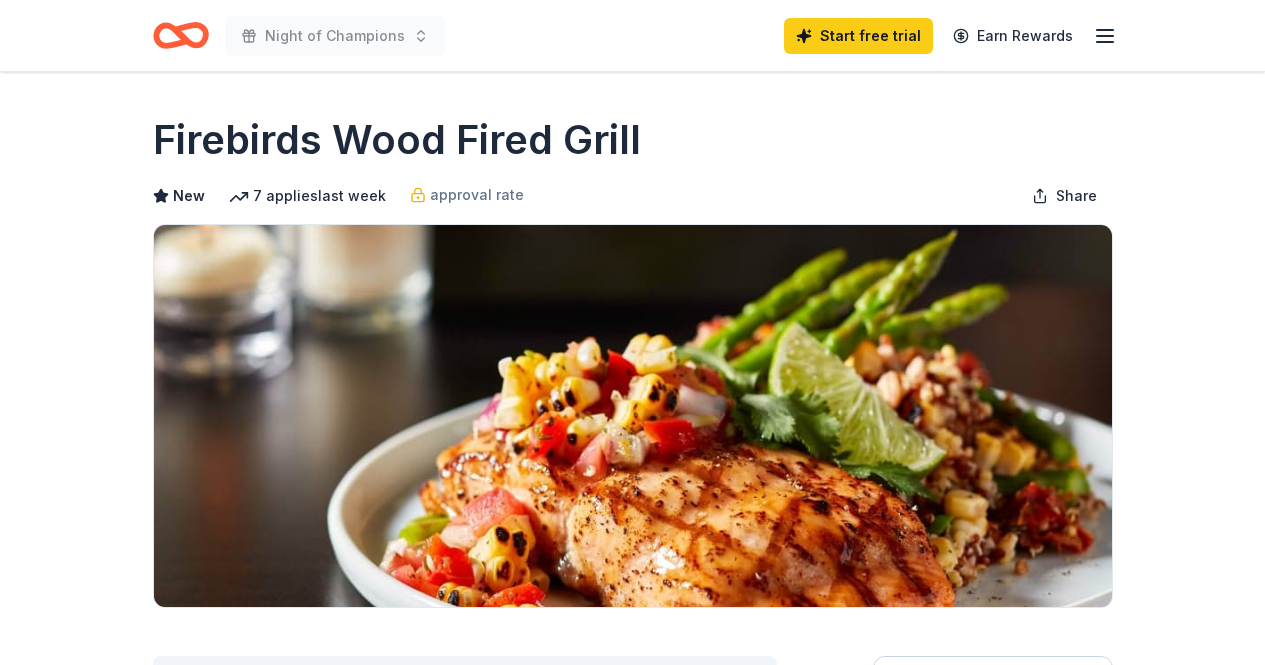 scroll, scrollTop: 0, scrollLeft: 0, axis: both 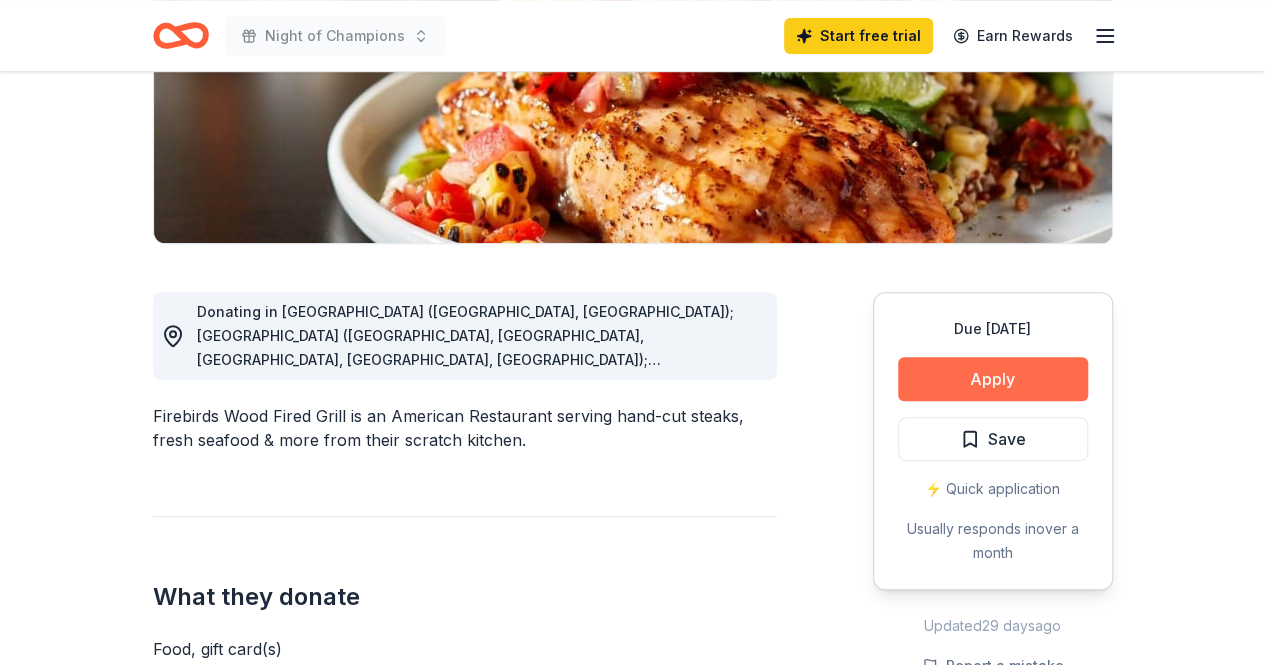click on "Apply" at bounding box center (993, 379) 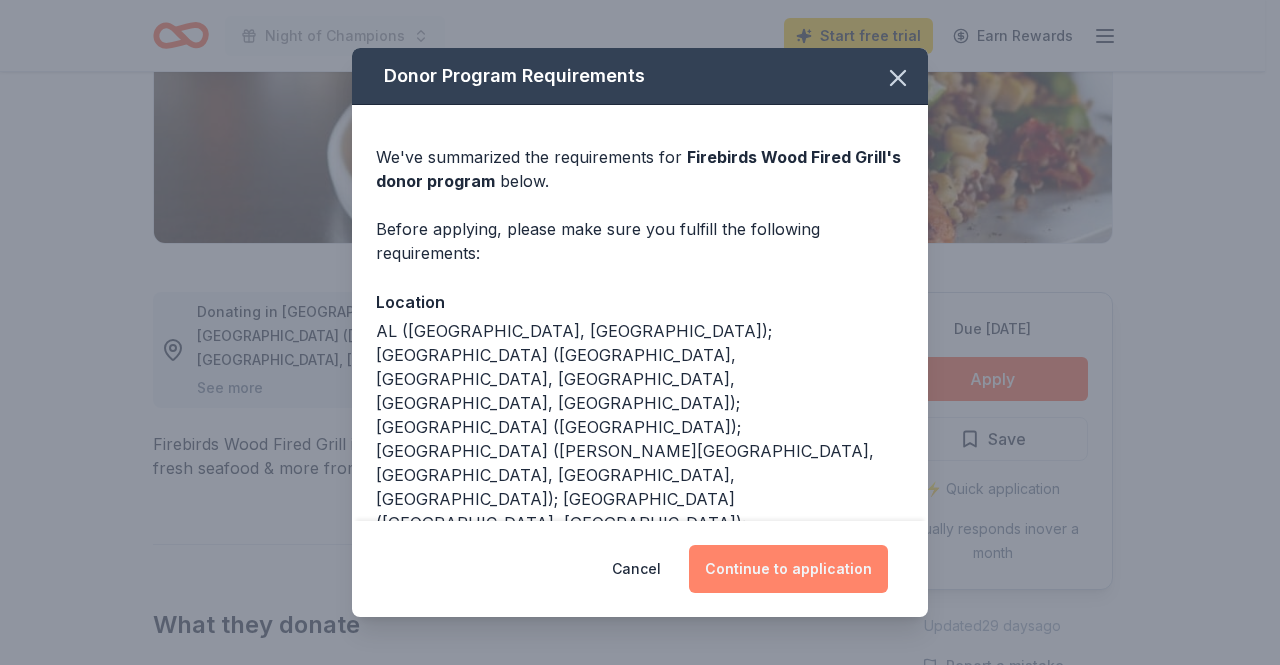 click on "Continue to application" at bounding box center (788, 569) 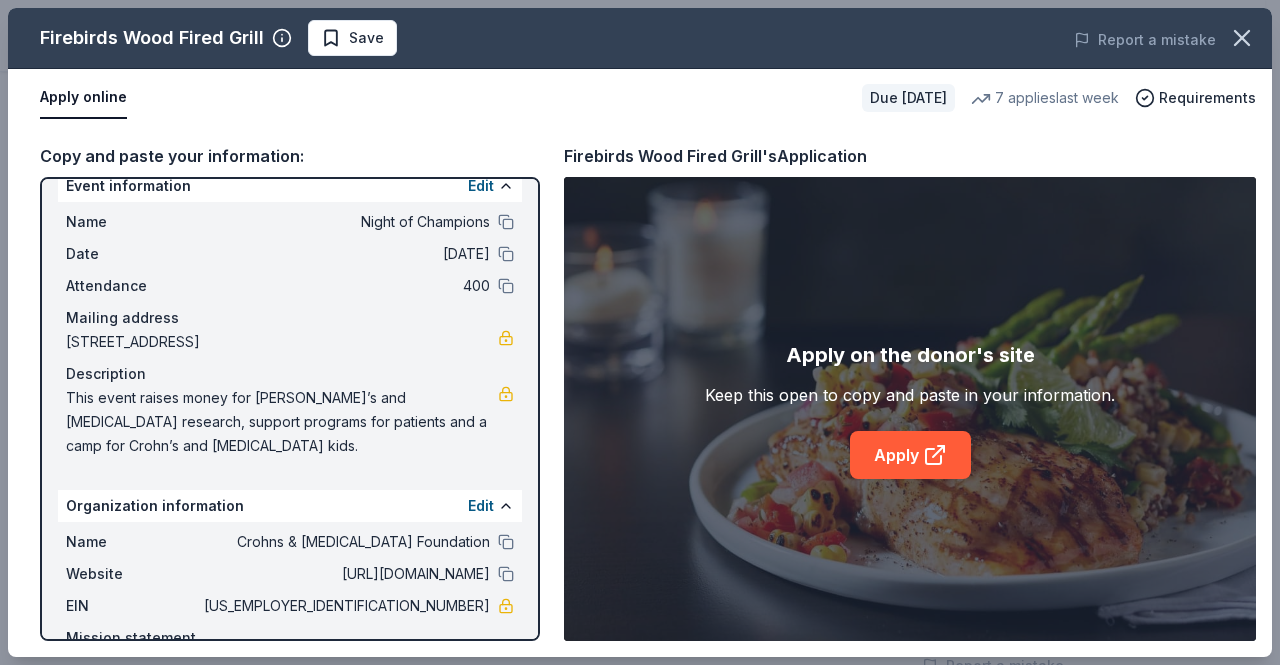 scroll, scrollTop: 0, scrollLeft: 0, axis: both 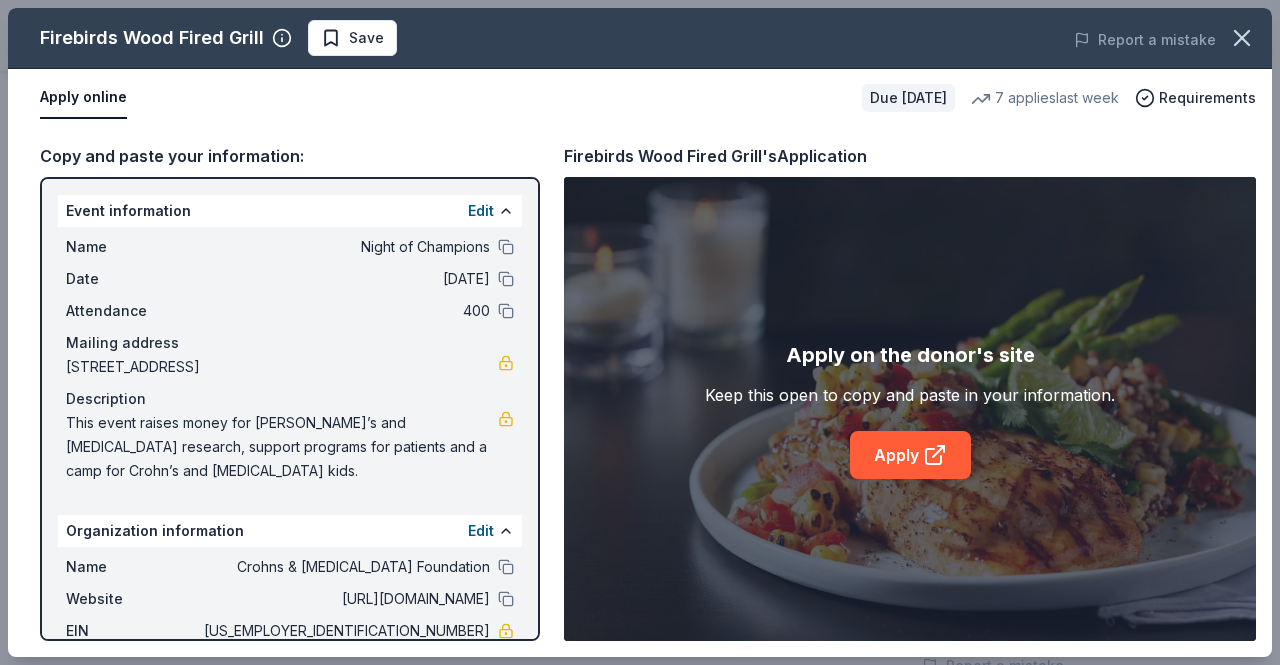 click on "Event information Edit Name Night of Champions Date 11/08/25 Attendance 400 Mailing address 268 North 115th Street, Omaha, NE 68154 Description This event raises money for Crohn’s and Colitis research, support programs for patients and a camp for Crohn’s and Colitis kids. Organization information Edit Name Crohns & Colitis Foundation Website http://www.crohnscolitisfoundation.org/ EIN 13-6193105 Mission statement Focused on diseases, disorders, and medical disciplines. It is based in New York, NY. It received its nonprofit status in 1966." at bounding box center [290, 409] 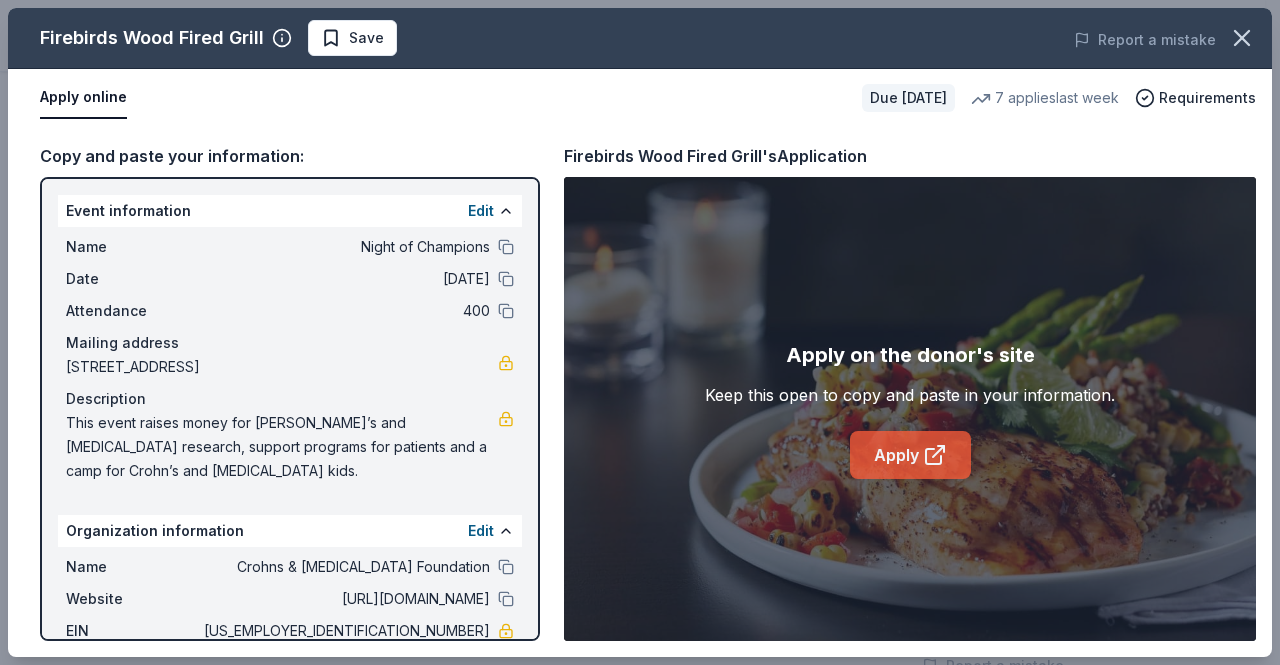 click on "Apply" at bounding box center [910, 455] 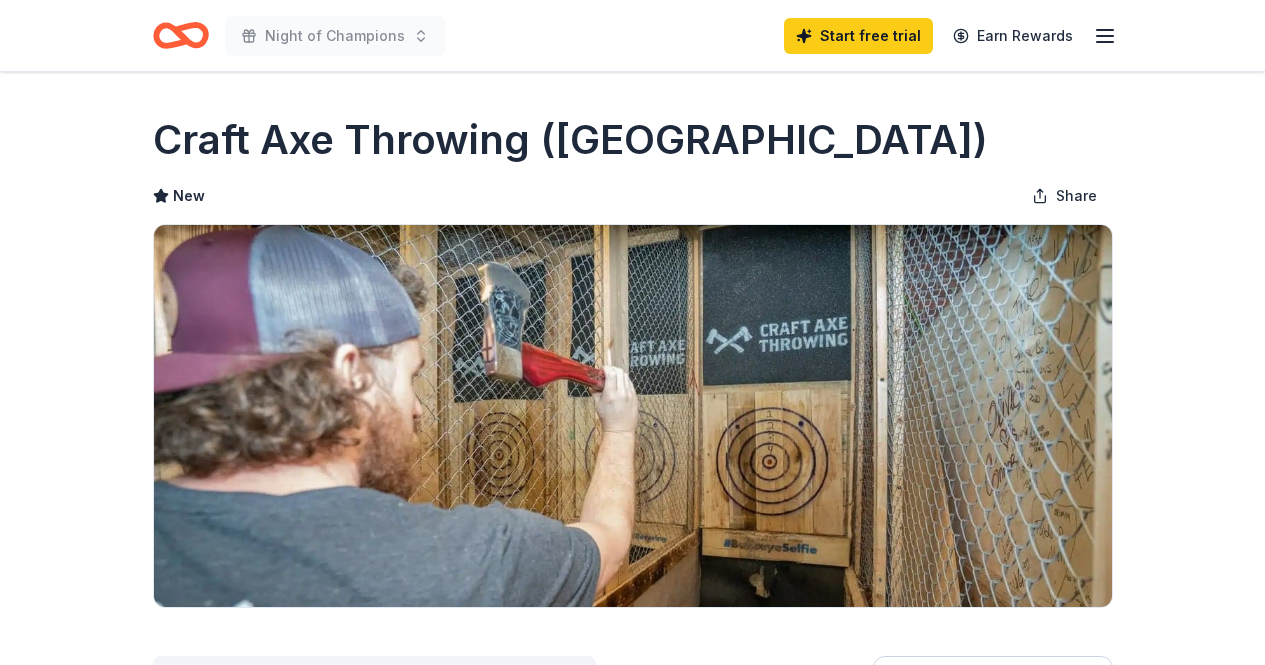 scroll, scrollTop: 0, scrollLeft: 0, axis: both 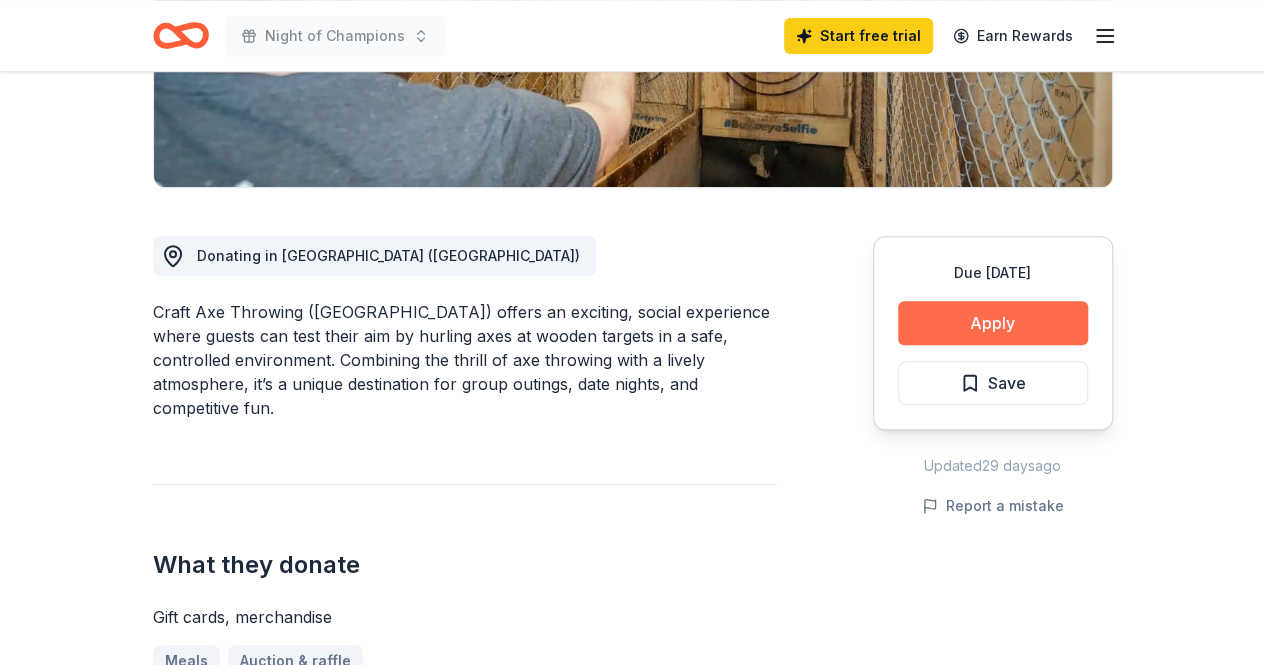 drag, startPoint x: 980, startPoint y: 317, endPoint x: 990, endPoint y: 313, distance: 10.770329 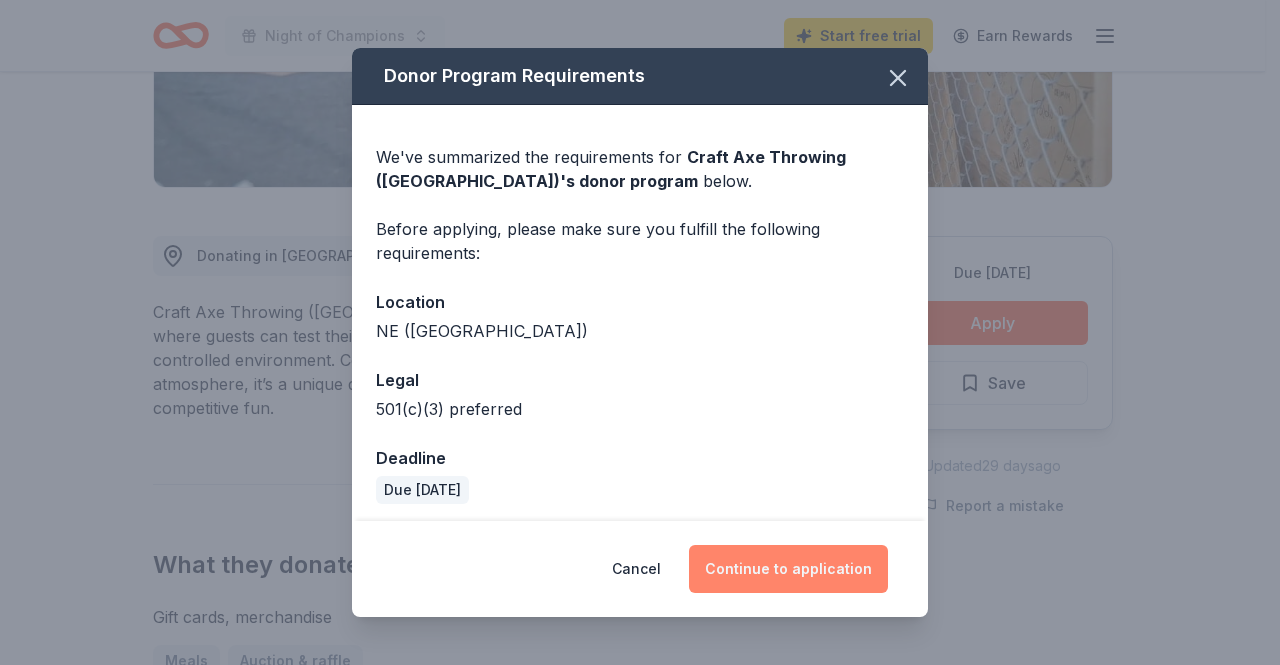 click on "Continue to application" at bounding box center [788, 569] 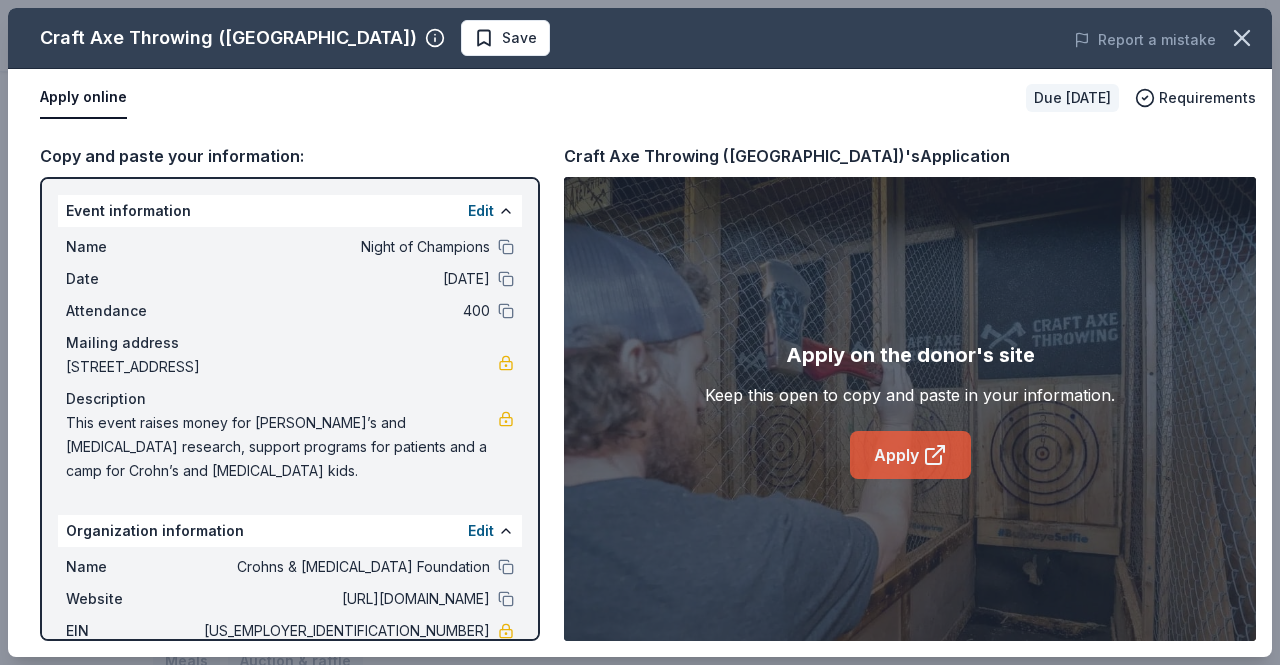 click on "Apply" at bounding box center [910, 455] 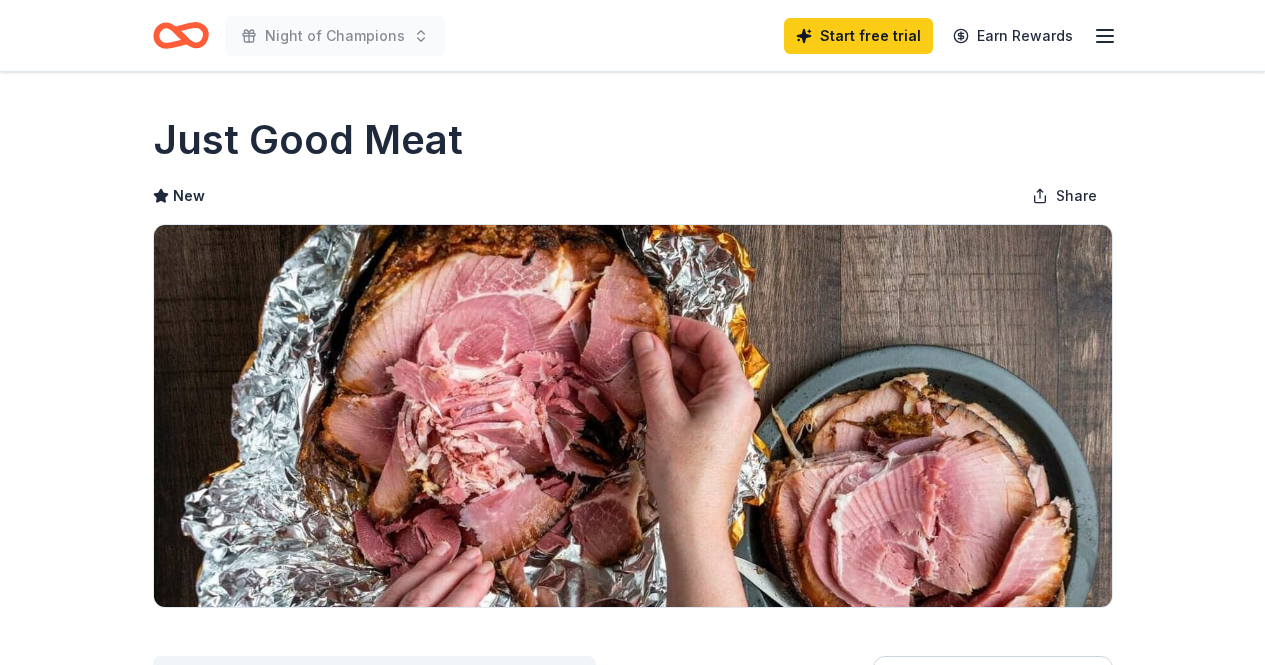scroll, scrollTop: 0, scrollLeft: 0, axis: both 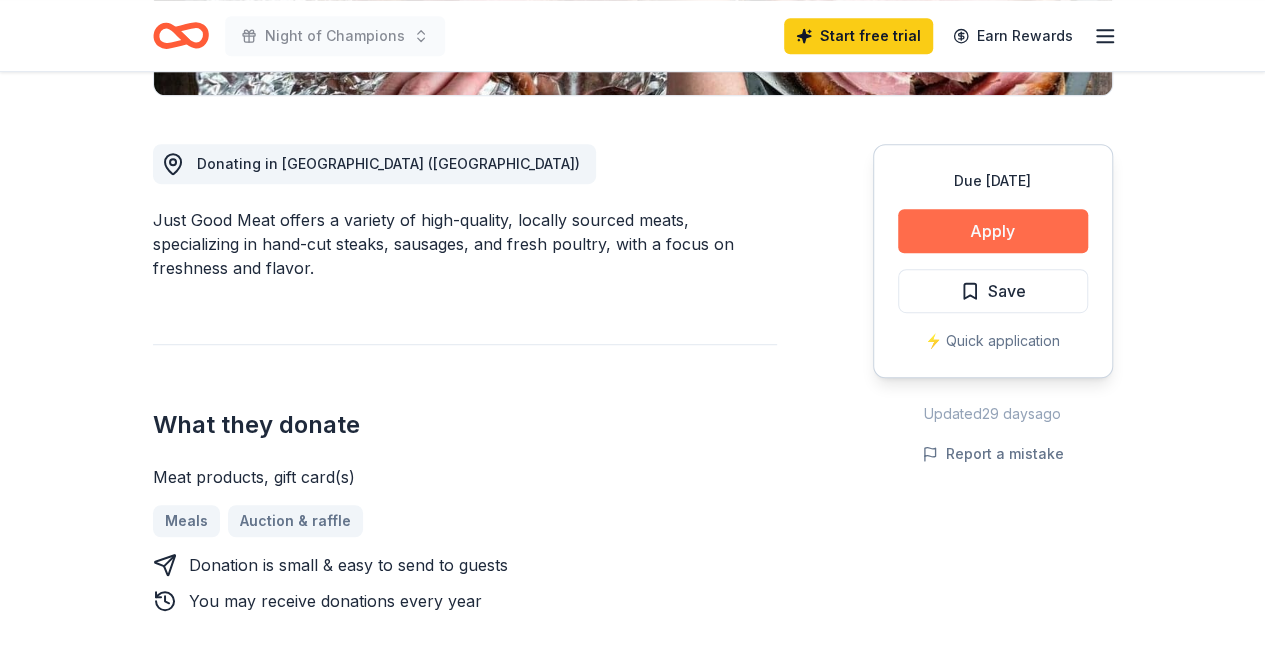 click on "Apply" at bounding box center (993, 231) 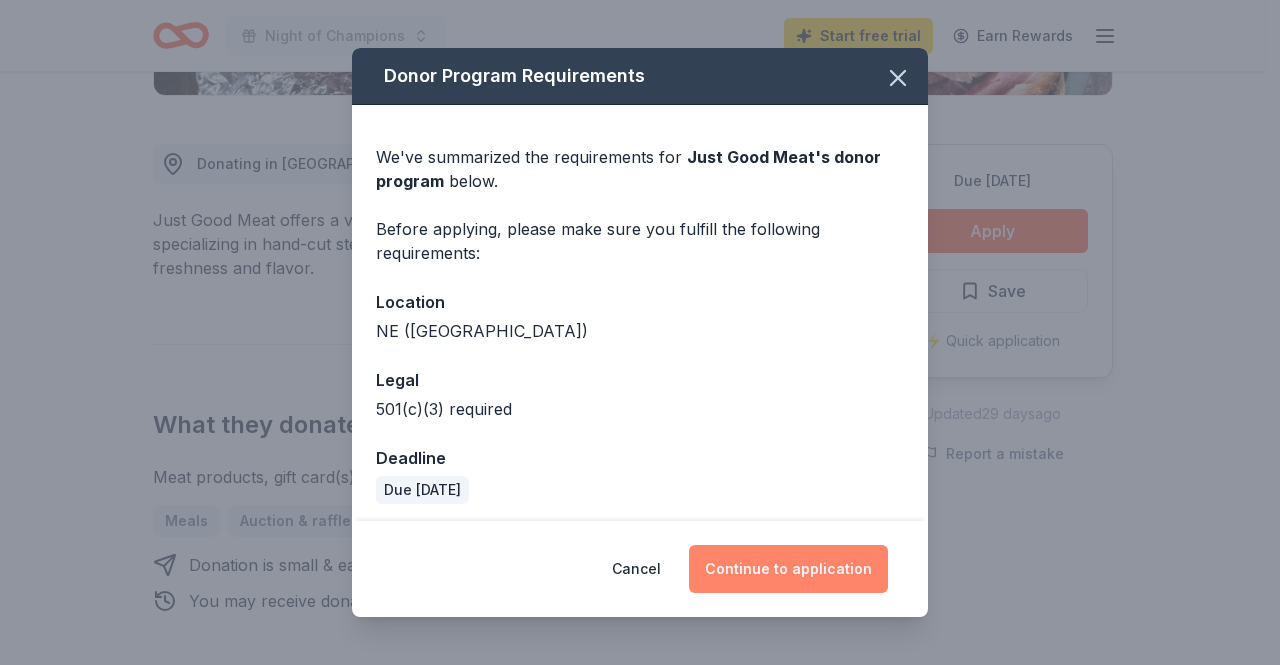click on "Continue to application" at bounding box center (788, 569) 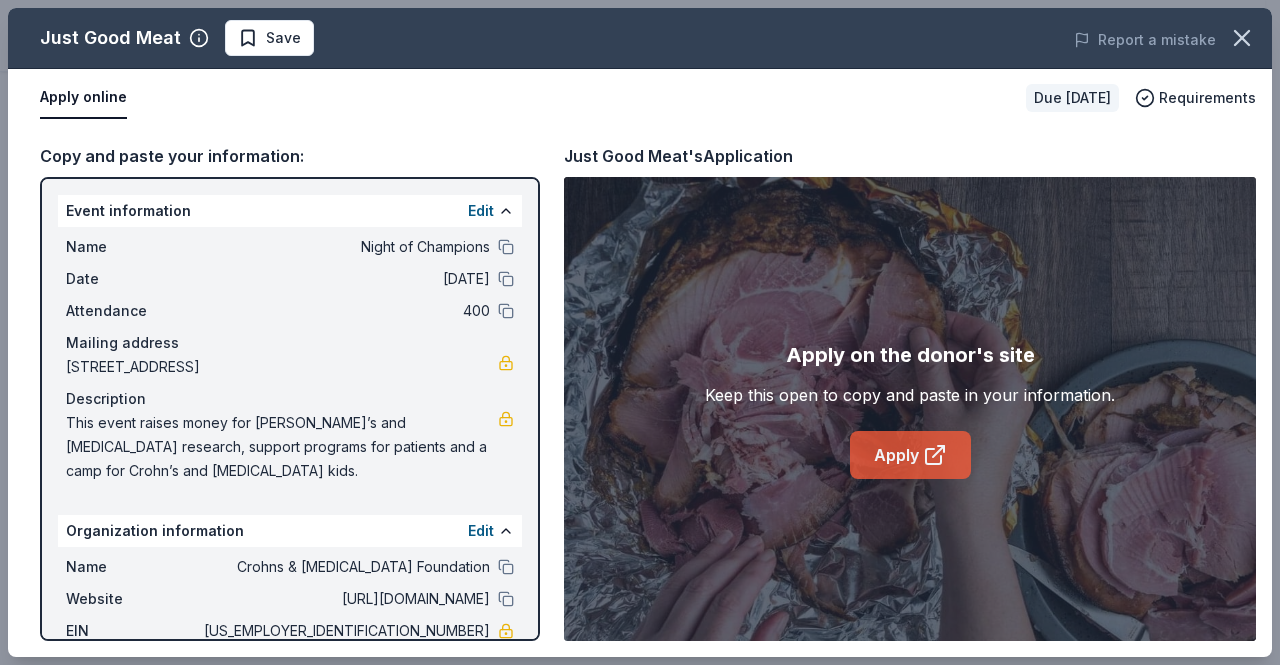 click on "Apply" at bounding box center (910, 455) 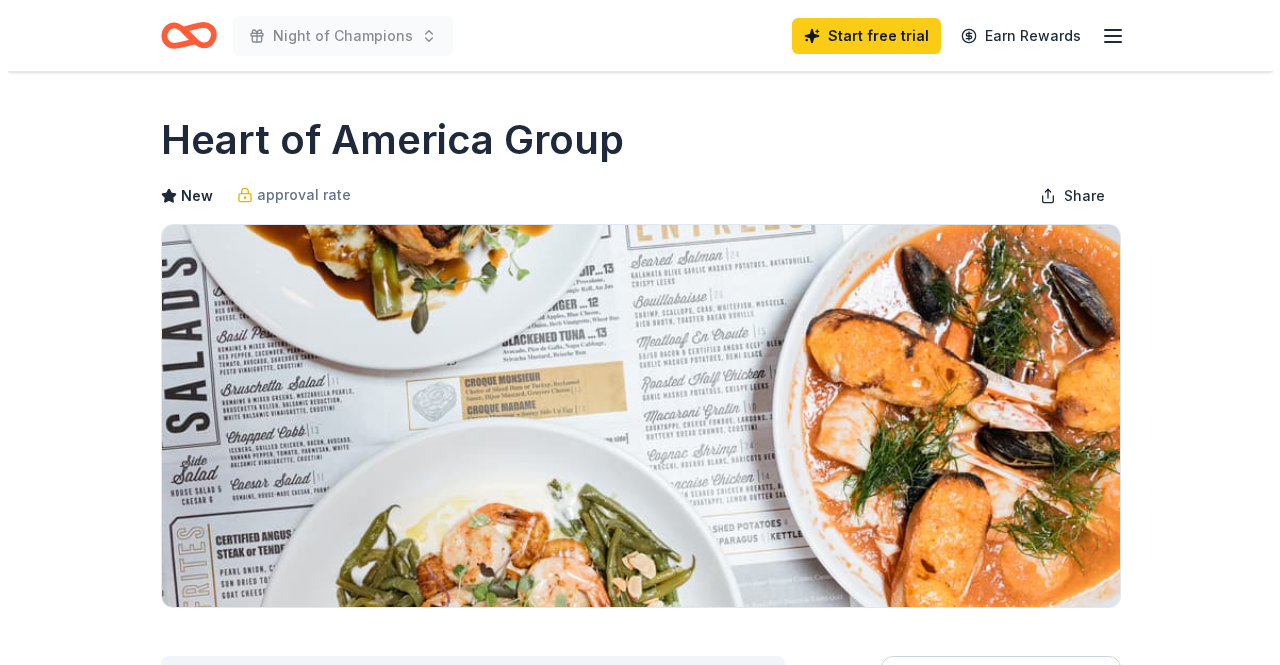 scroll, scrollTop: 0, scrollLeft: 0, axis: both 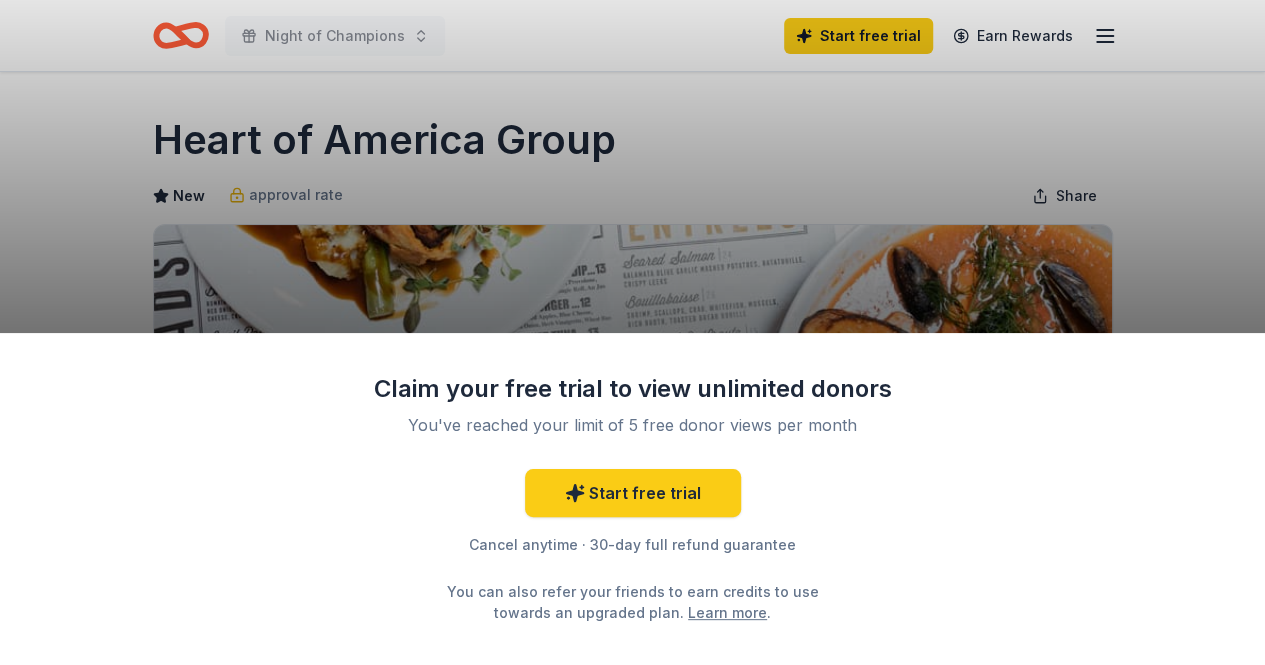 click on "Due [DATE] Share Heart of America Group New approval rate Share Donating in [GEOGRAPHIC_DATA], [GEOGRAPHIC_DATA], [GEOGRAPHIC_DATA] ([GEOGRAPHIC_DATA]), [GEOGRAPHIC_DATA] ([GEOGRAPHIC_DATA]), [GEOGRAPHIC_DATA] ([GEOGRAPHIC_DATA]), [GEOGRAPHIC_DATA] Heart of America Group has a portfolio of restaurants and hotels. While their restaurant endeavors started with the [US_STATE] Machine Shed, they have since expanded to [GEOGRAPHIC_DATA], [PERSON_NAME]'s Italian Steakhouse, [PERSON_NAME]'s Kitchen, Checkered Flag, The Republic on Grand and The J Bar while their hotels are from the IHG portfolio. What they donate Donation depends on request Beverages Desserts Meals Auction & raffle Snacks Who they donate to  Preferred Heart of America Group believes in giving back to the communities in which we operate on a local level, by participating in events that are important to the community as a whole. approval rate 20 % approved 30 % declined 50 % no response Start free Pro trial to view approval rates and average donation values Due [DATE] Apply Save Application takes 10 min Usually responds in  a few weeks Updated  [DATE] Report a mistake New 21" at bounding box center [632, 1444] 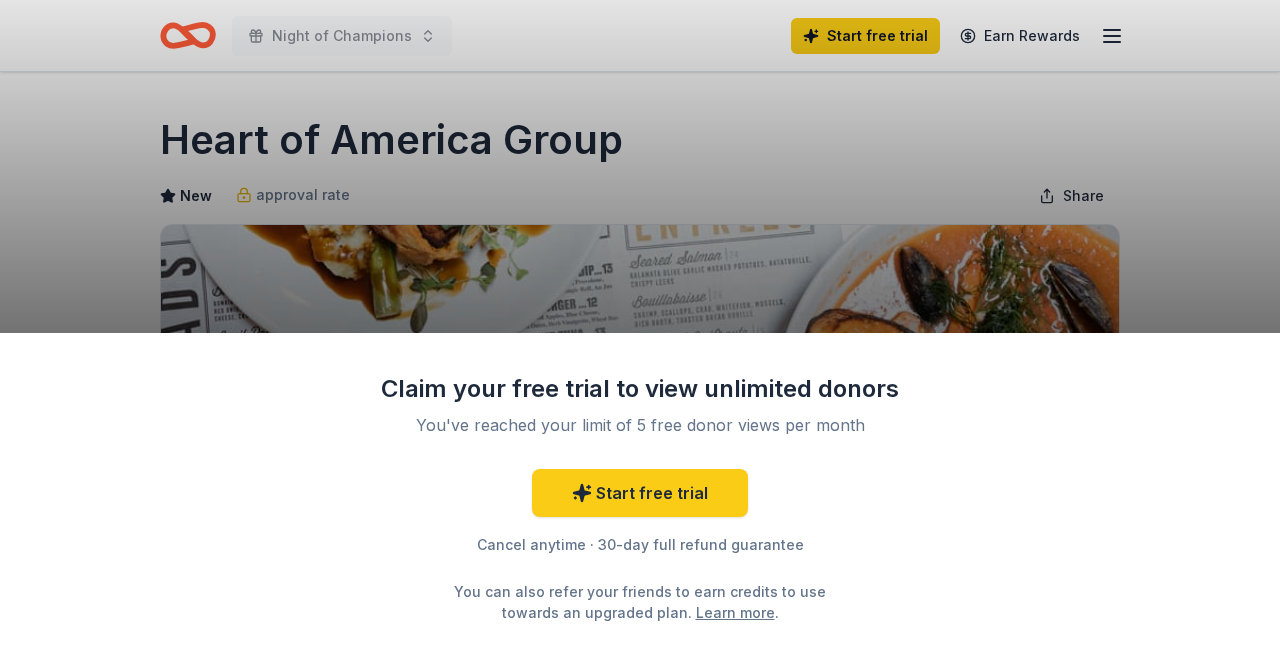 click on "Claim your free trial to view unlimited donors You've reached your limit of 5 free donor views per month Start free  trial Cancel anytime · 30-day full refund guarantee You can also refer your friends to earn credits to use towards an upgraded plan.   Learn more ." at bounding box center [640, 332] 